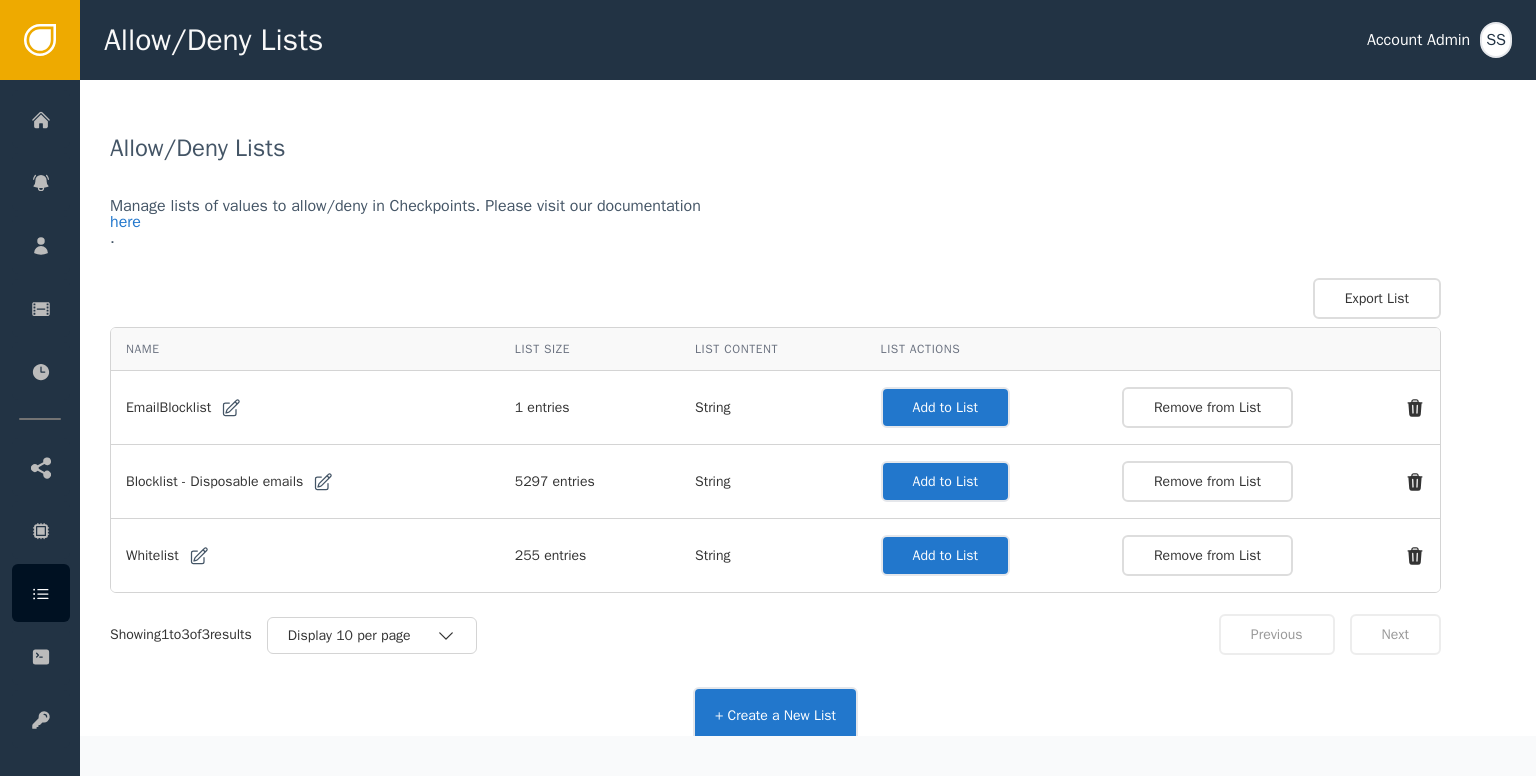 scroll, scrollTop: 0, scrollLeft: 0, axis: both 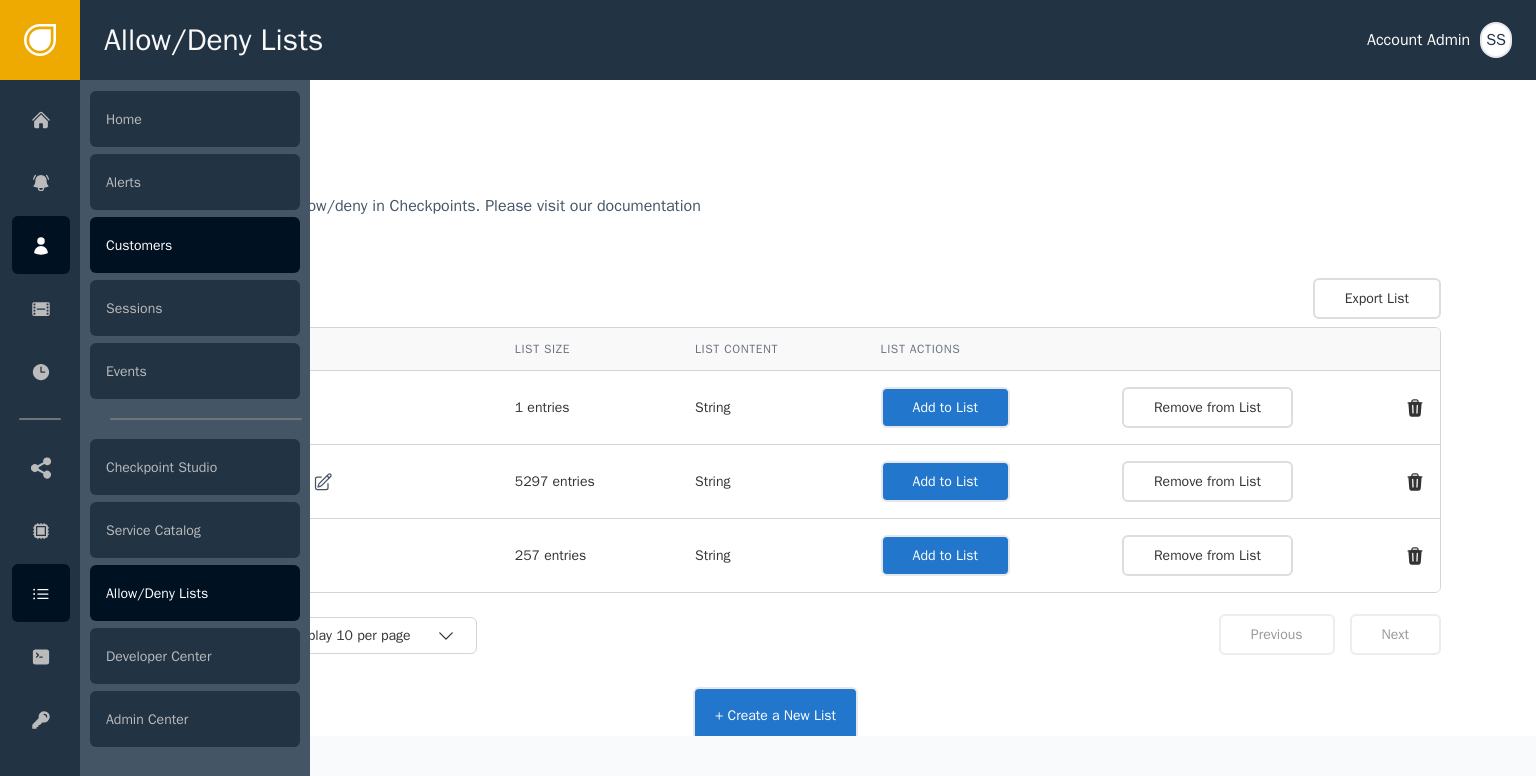 click at bounding box center [41, 245] 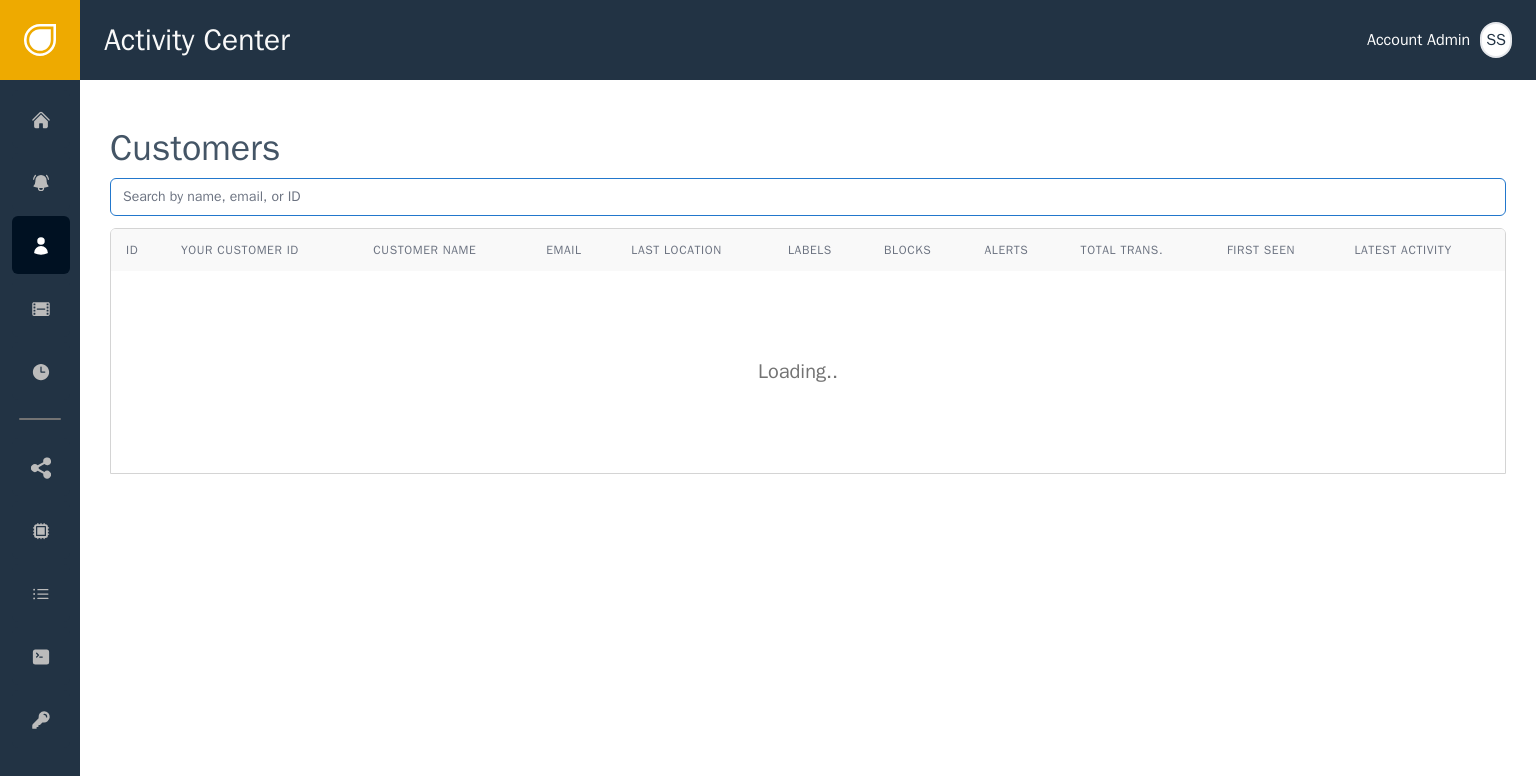 click at bounding box center (808, 197) 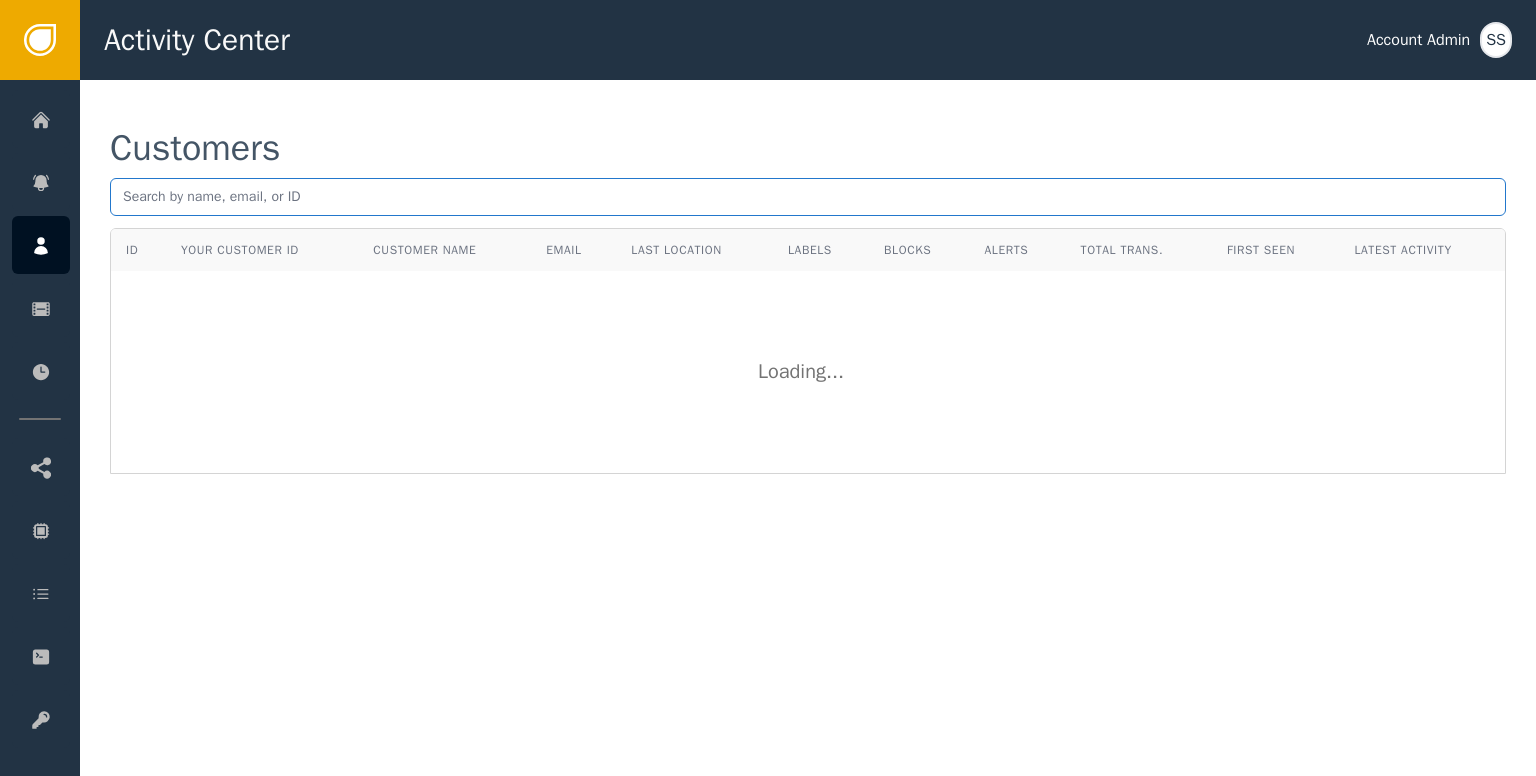 paste on "[EMAIL]" 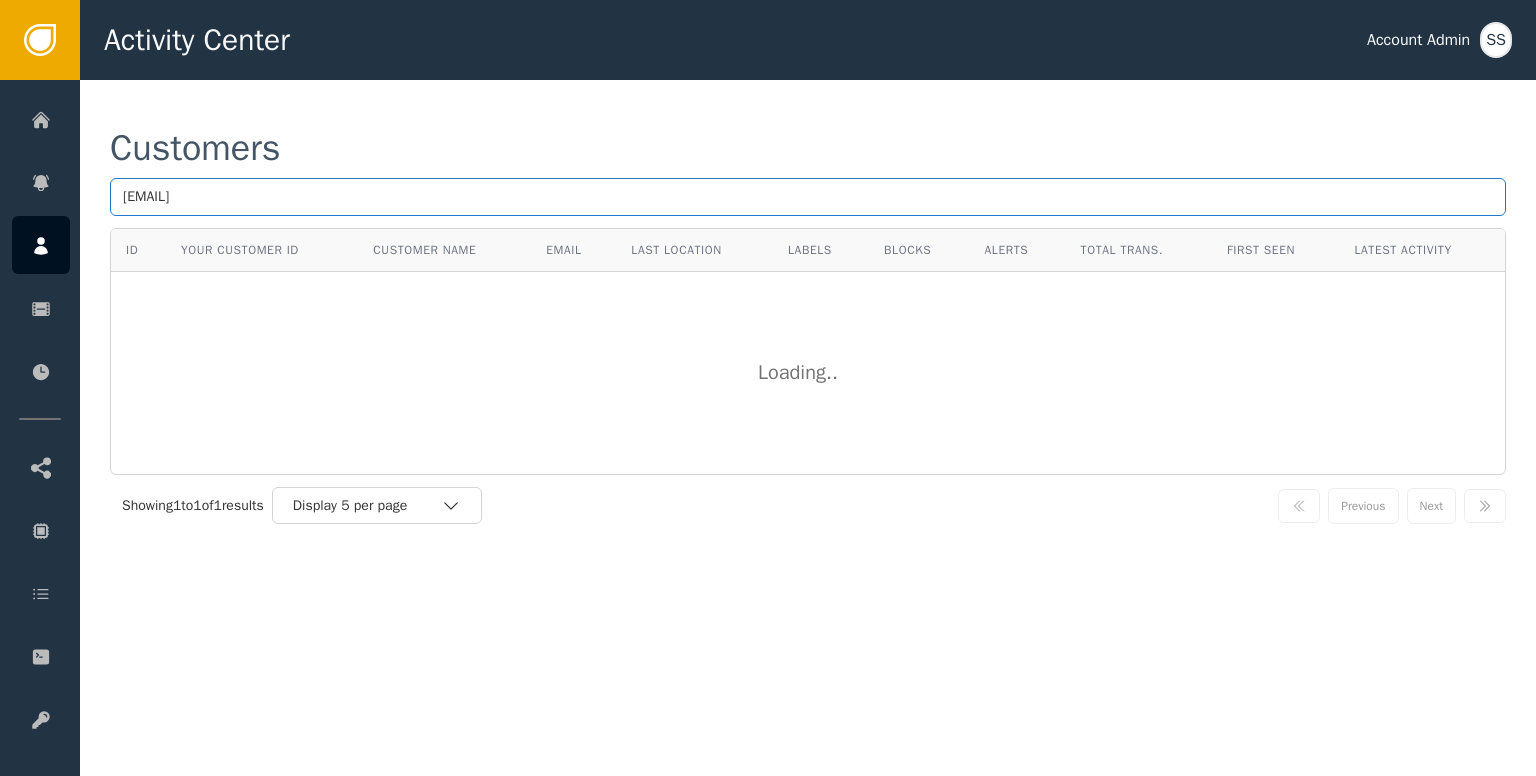 paste on "[EMAIL]" 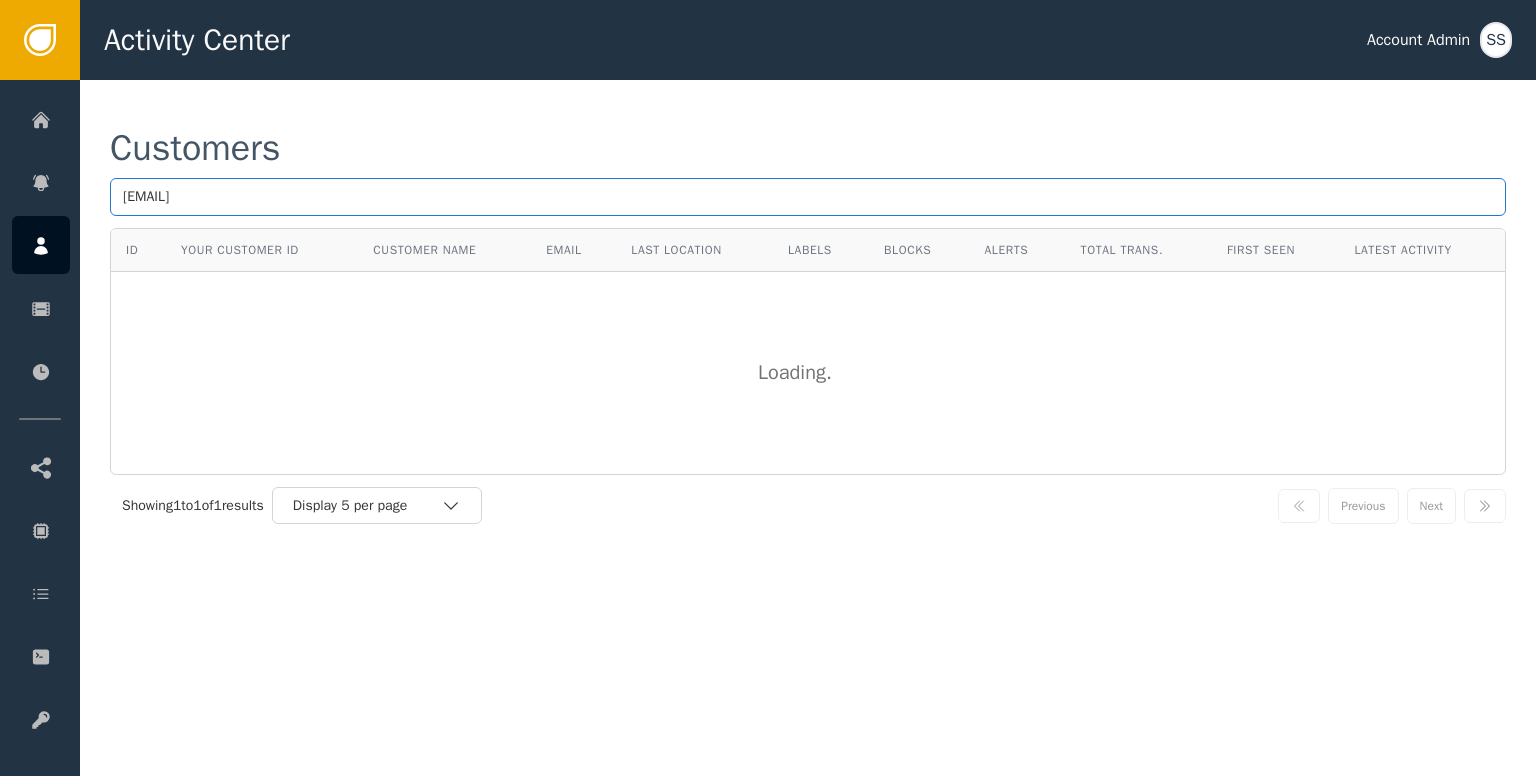 type on "[EMAIL]" 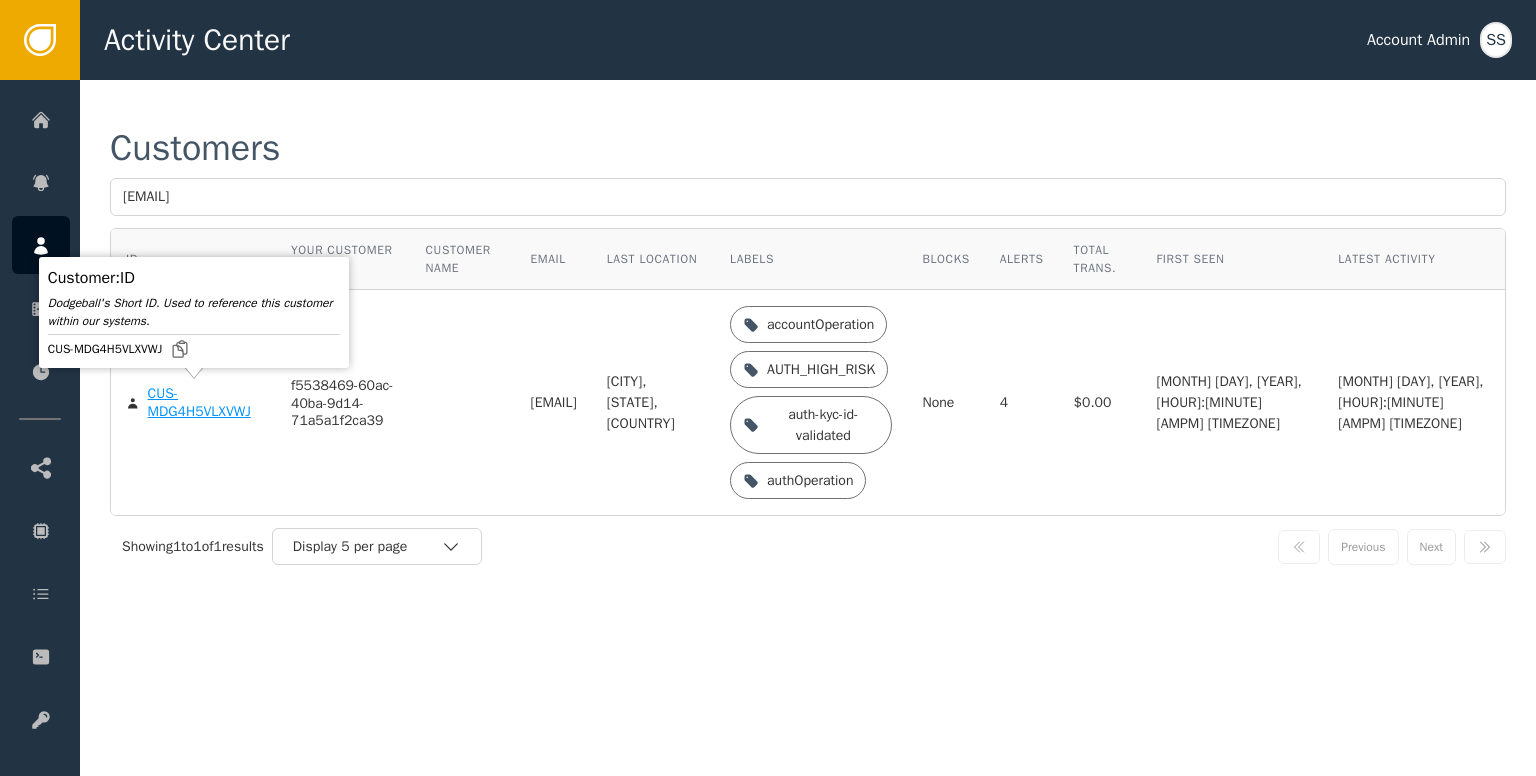 click on "CUS-MDG4H5VLXVWJ" at bounding box center (204, 402) 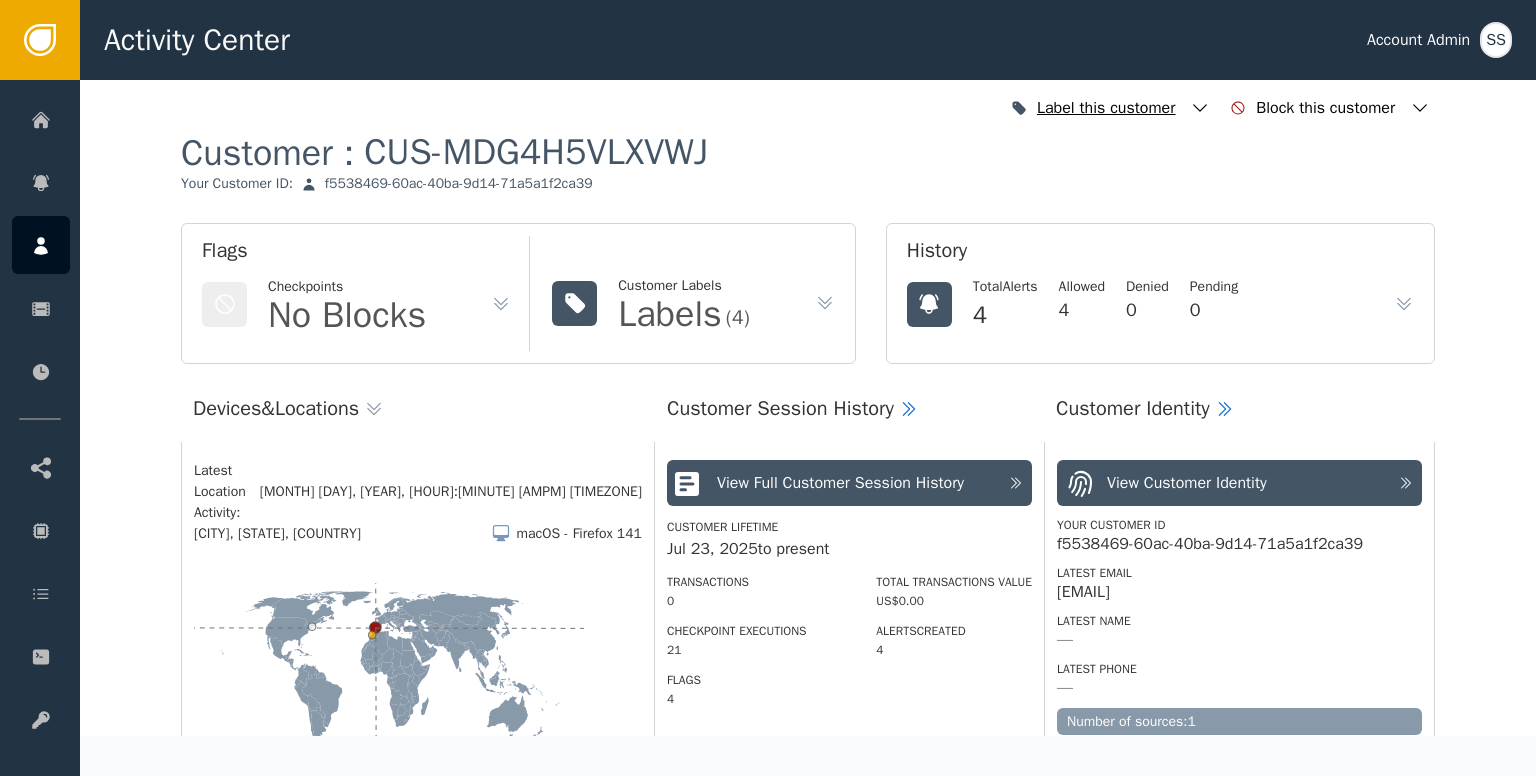 click 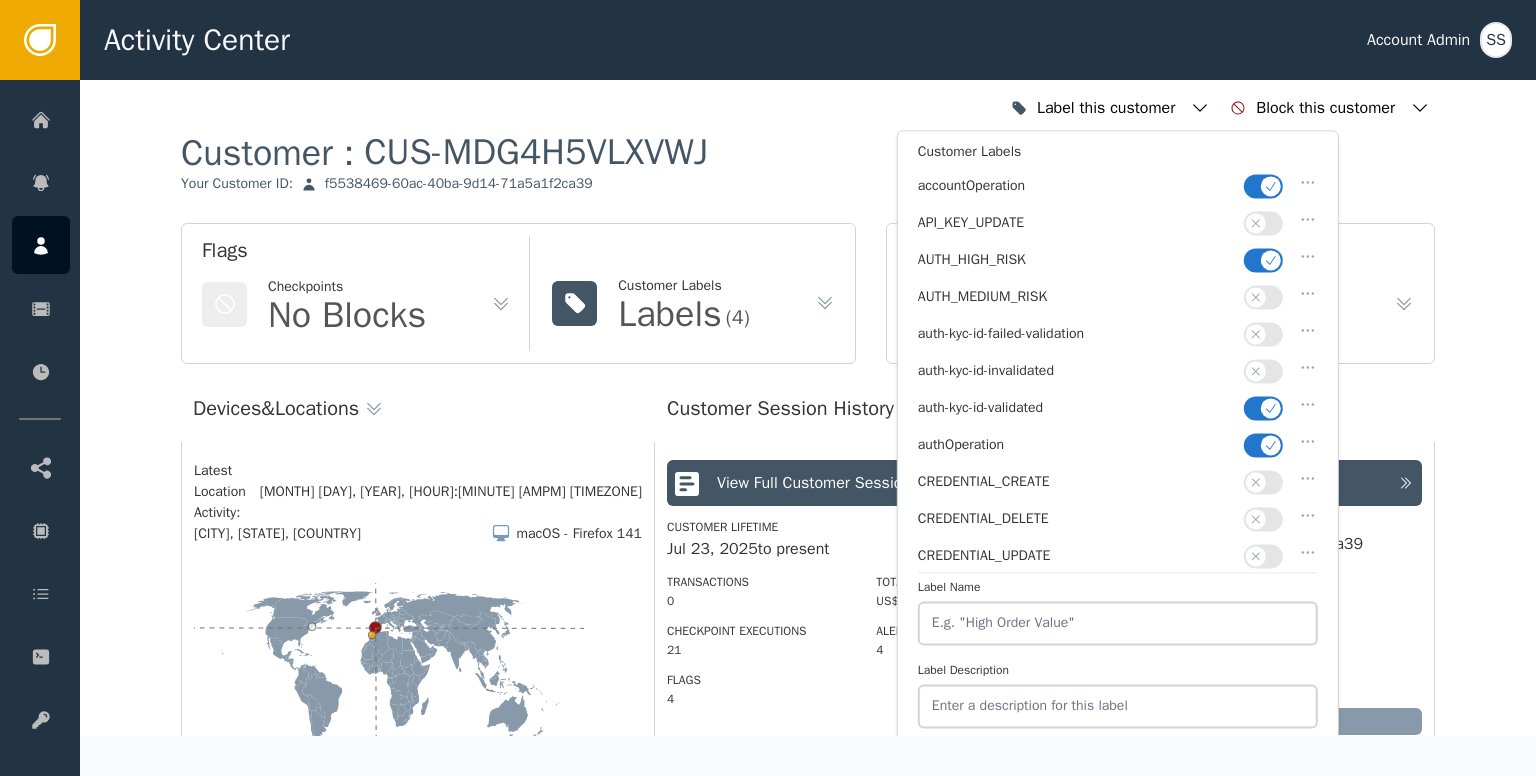 click 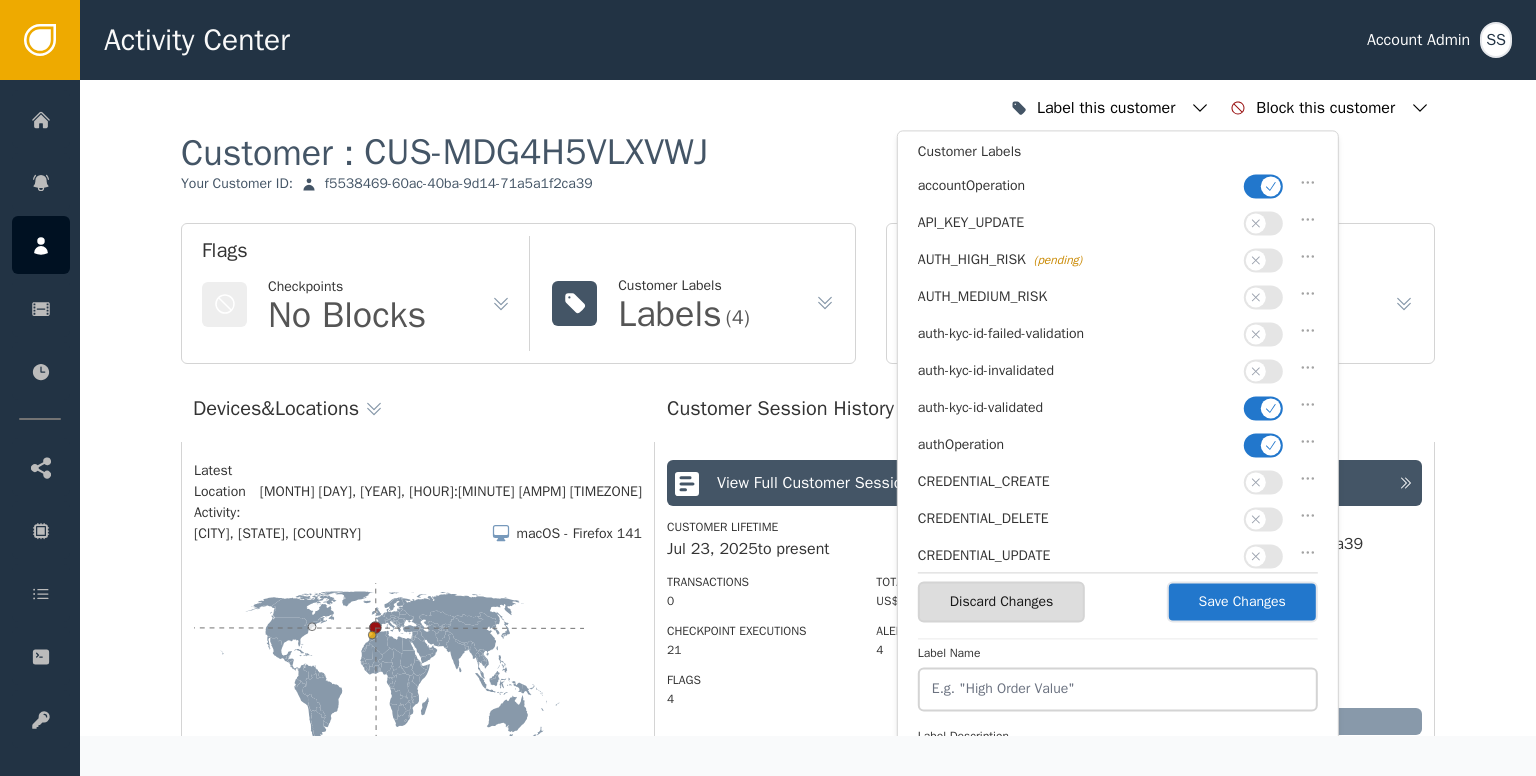click on "Save Changes" at bounding box center (1242, 601) 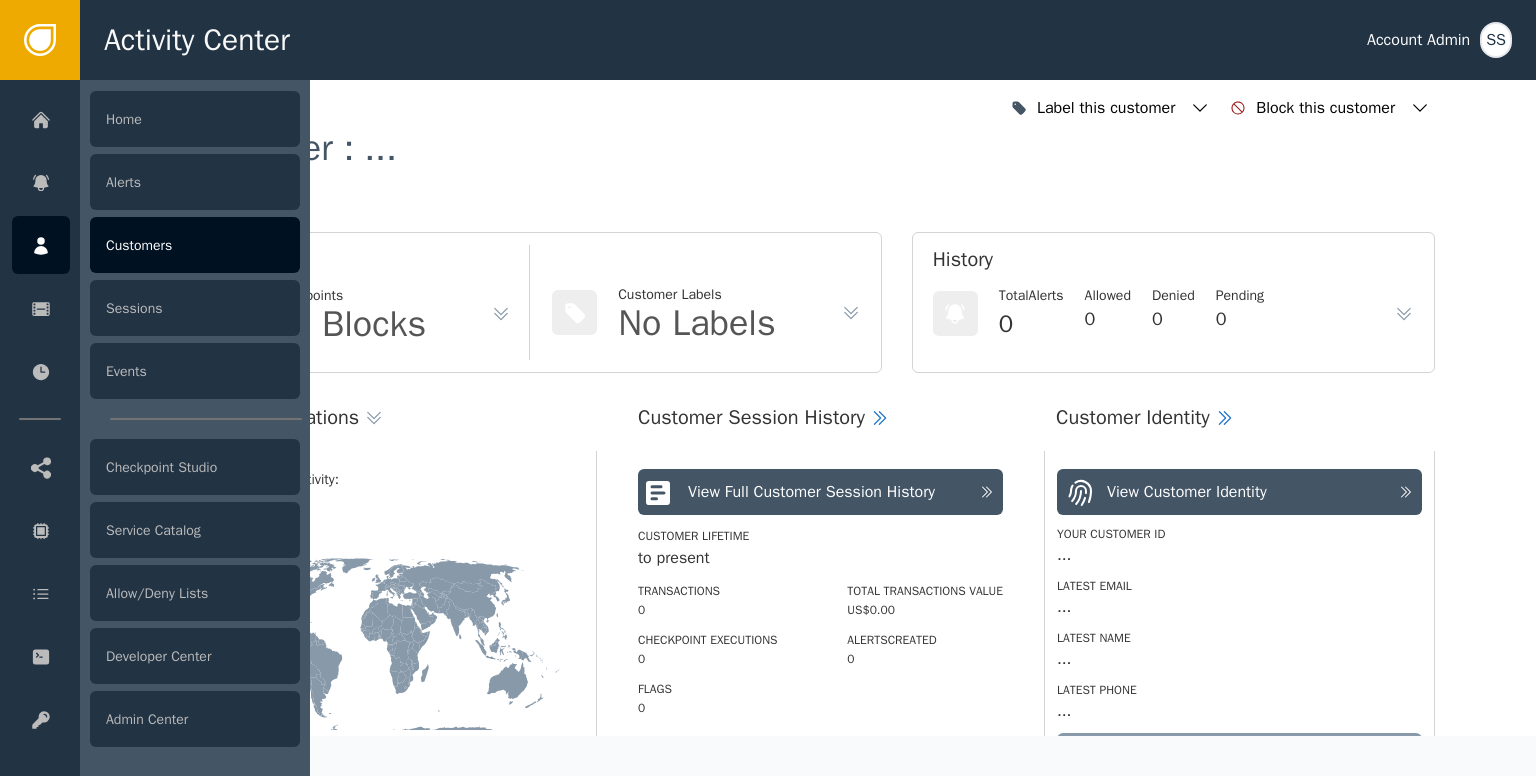click on "Home Alerts Customers Sessions Events Checkpoint Studio Service Catalog Allow/Deny Lists Developer Center Admin Center" at bounding box center (40, 428) 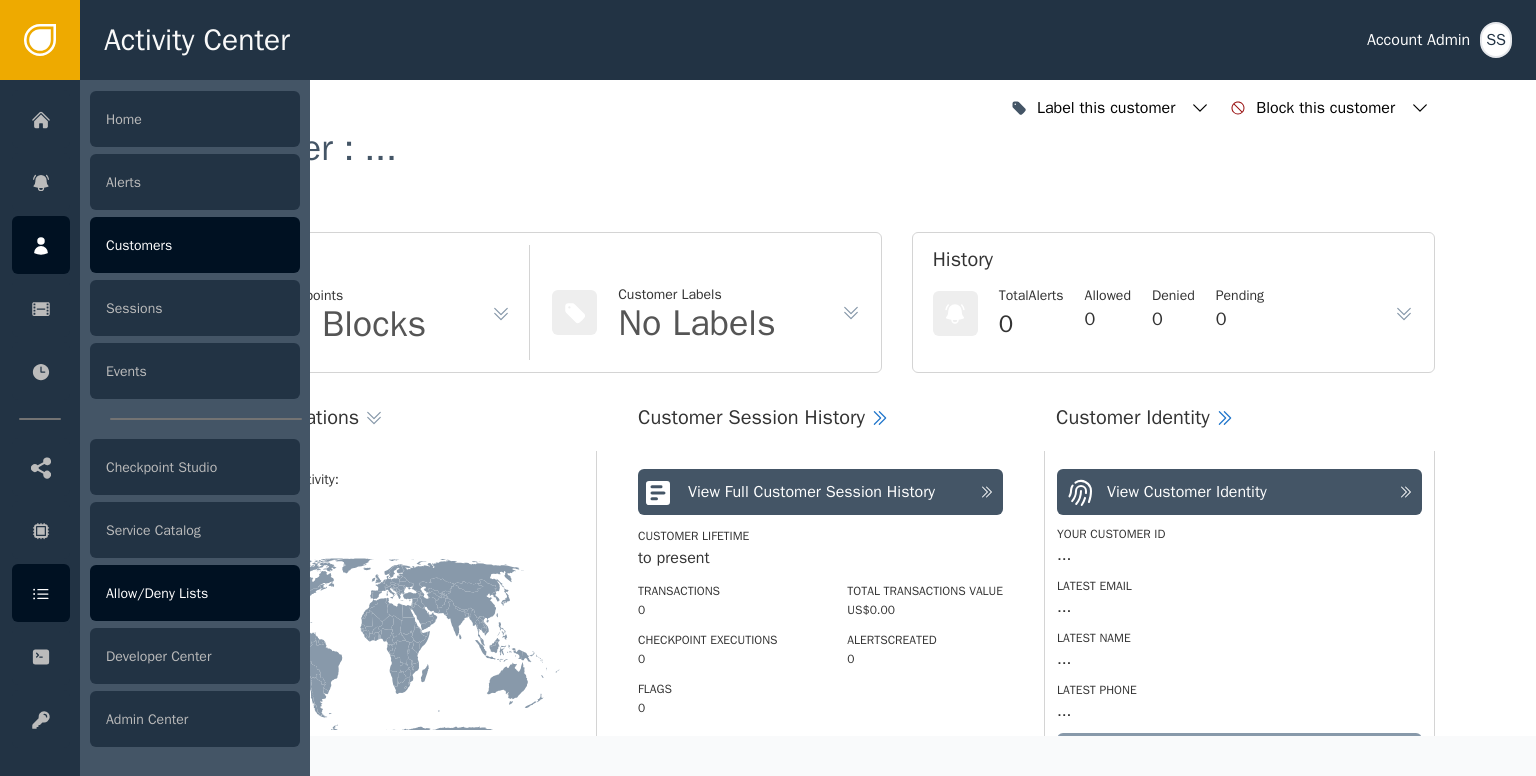click 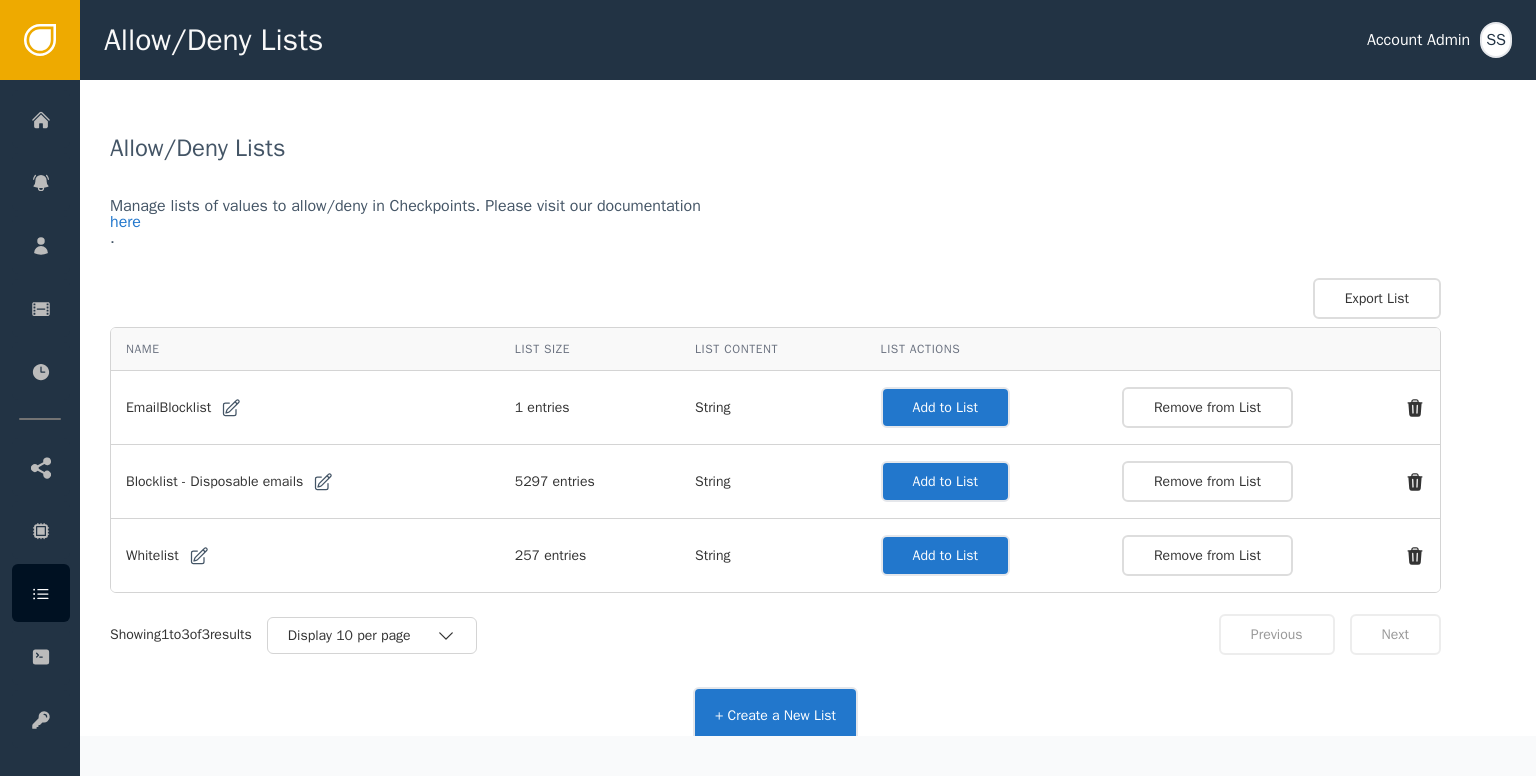 click on "Add to List" at bounding box center [945, 555] 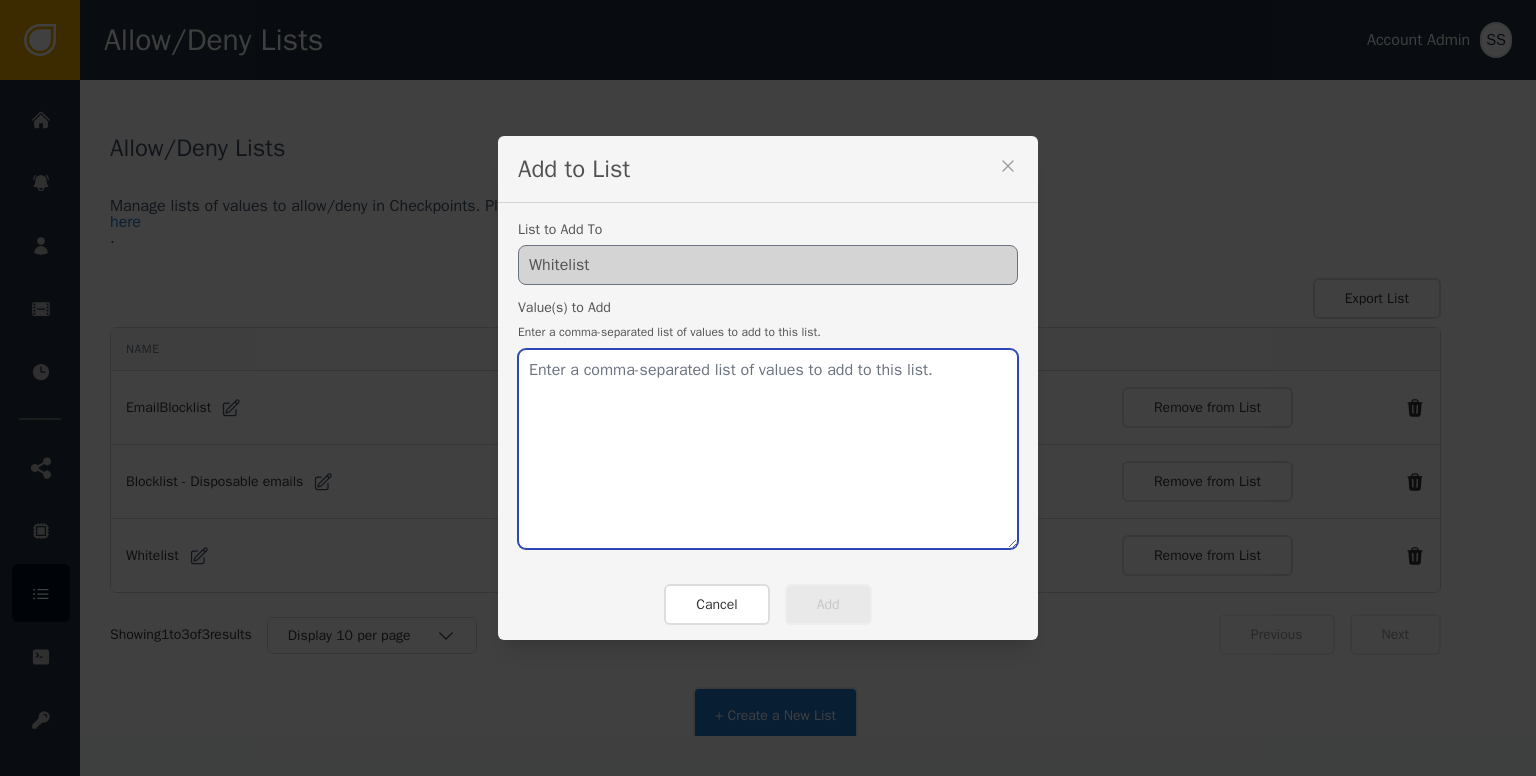 click at bounding box center [768, 449] 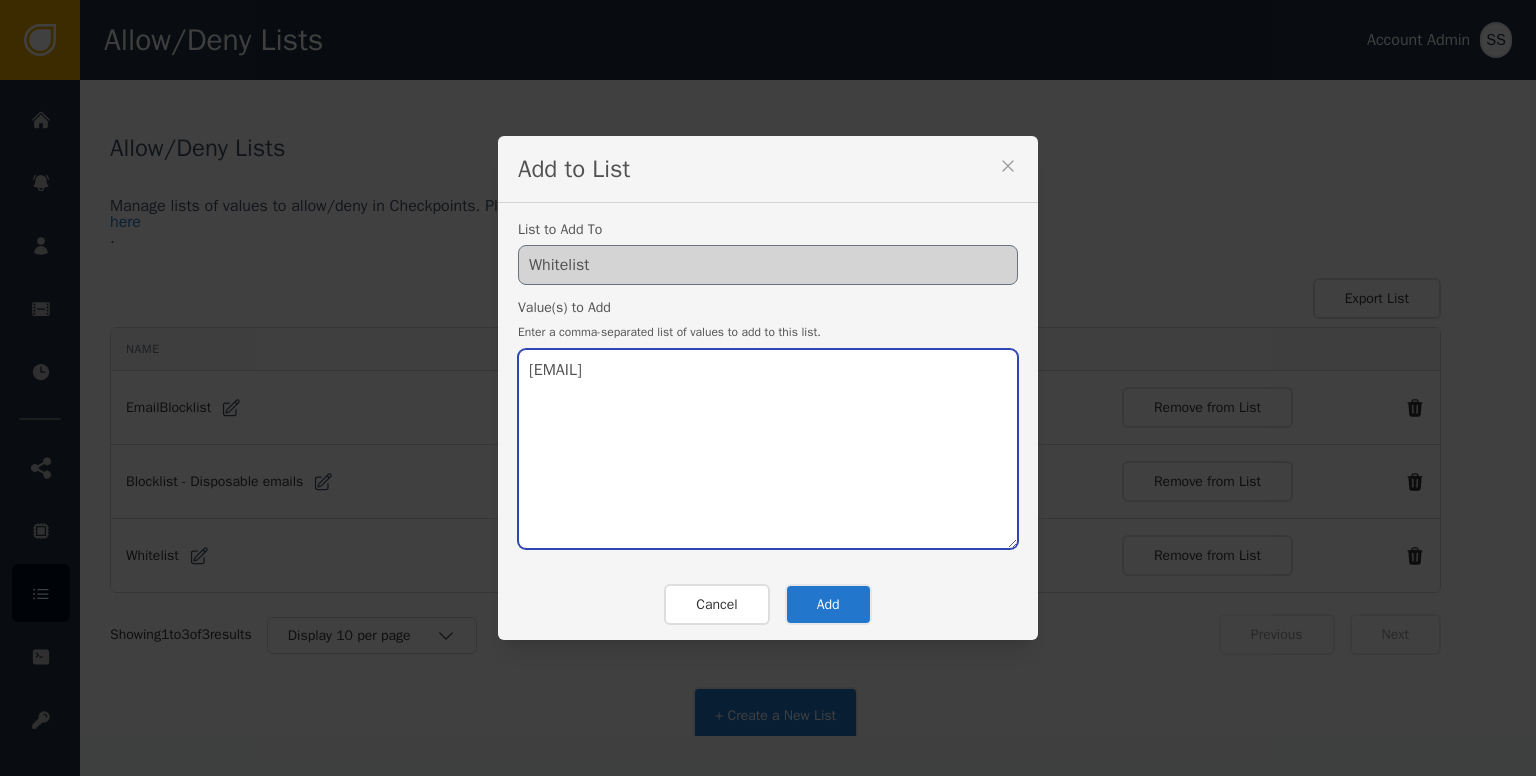 type on "[EMAIL]" 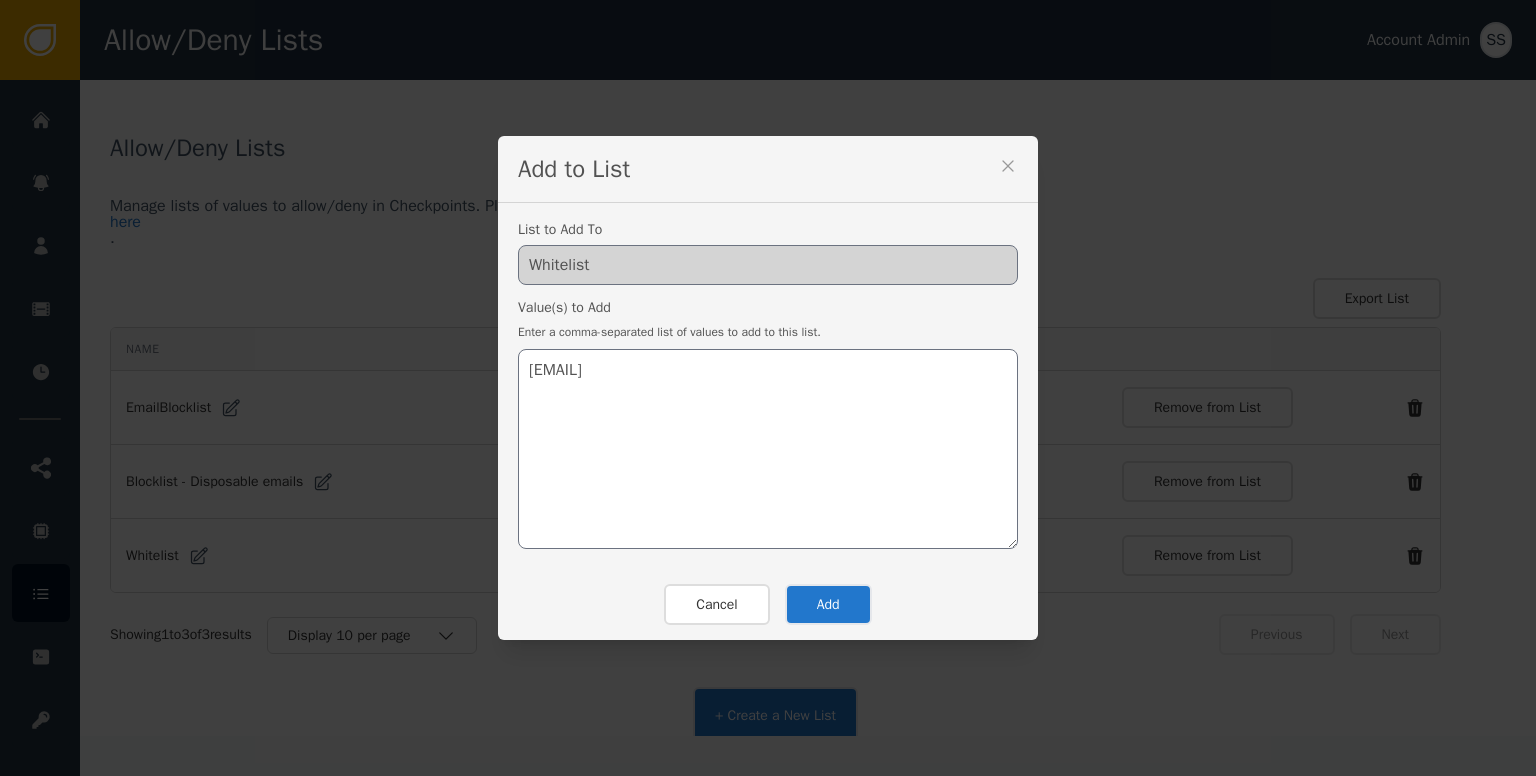 click on "Add" at bounding box center [828, 604] 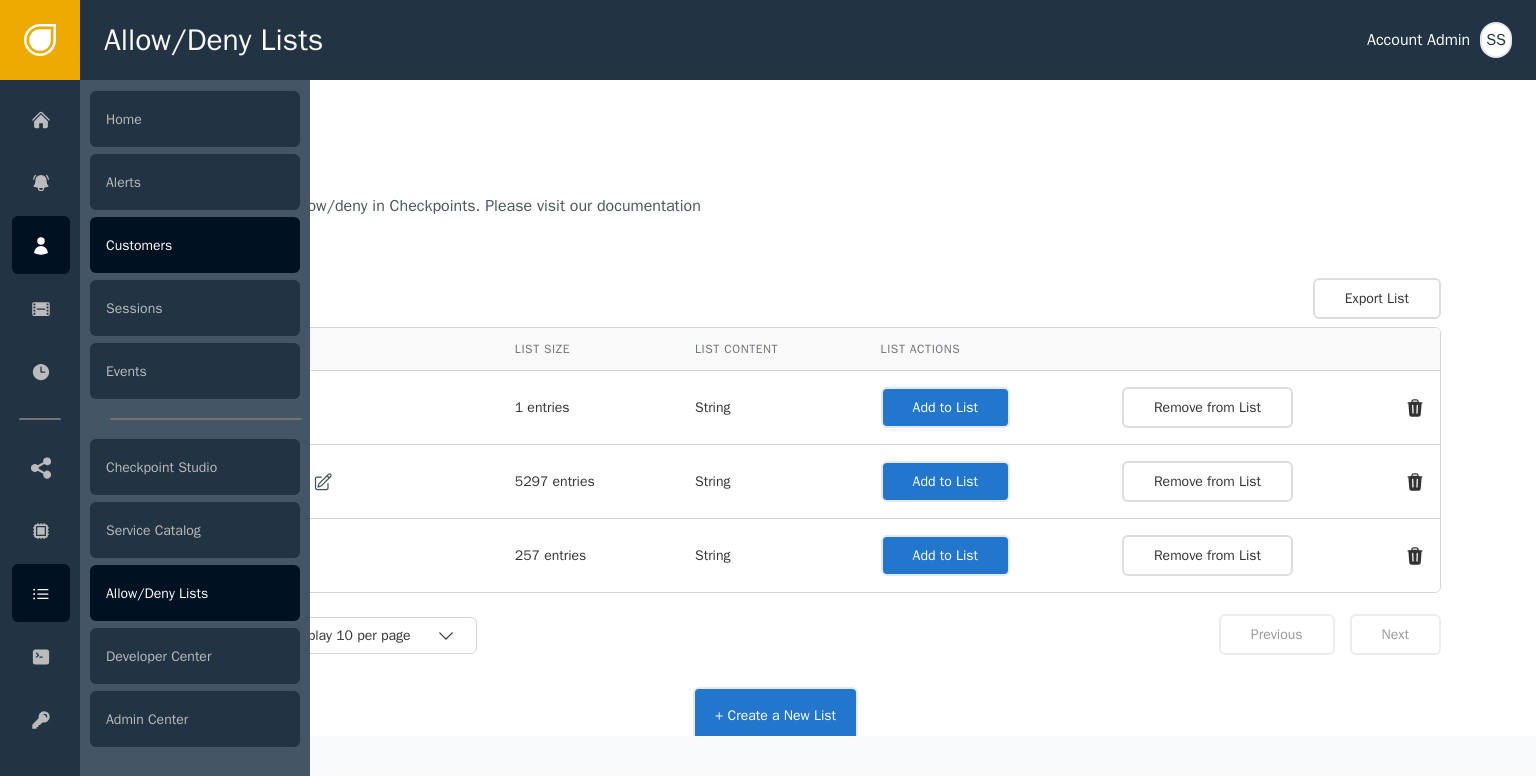 click on "Customers" at bounding box center [195, 245] 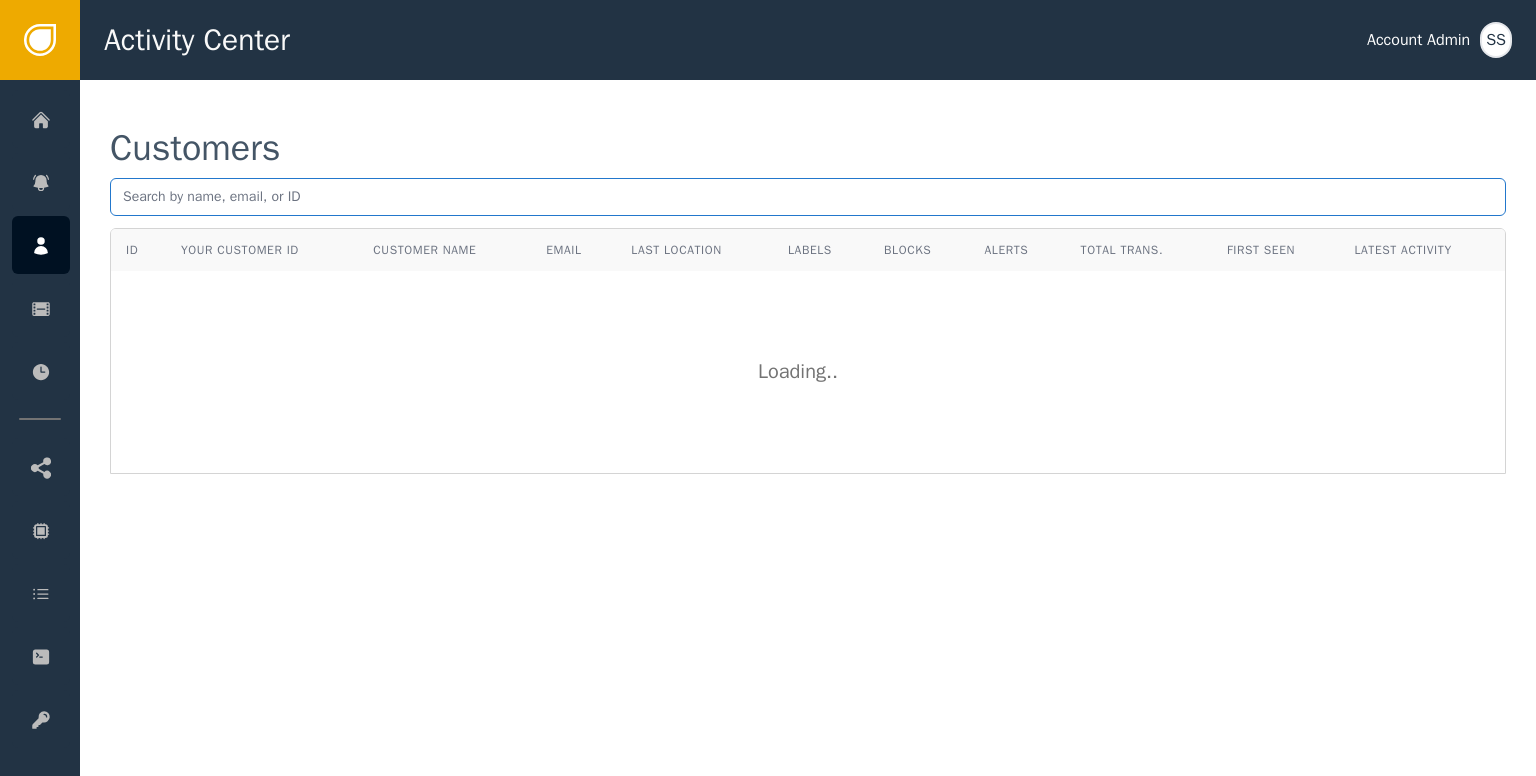 paste on "[EMAIL]" 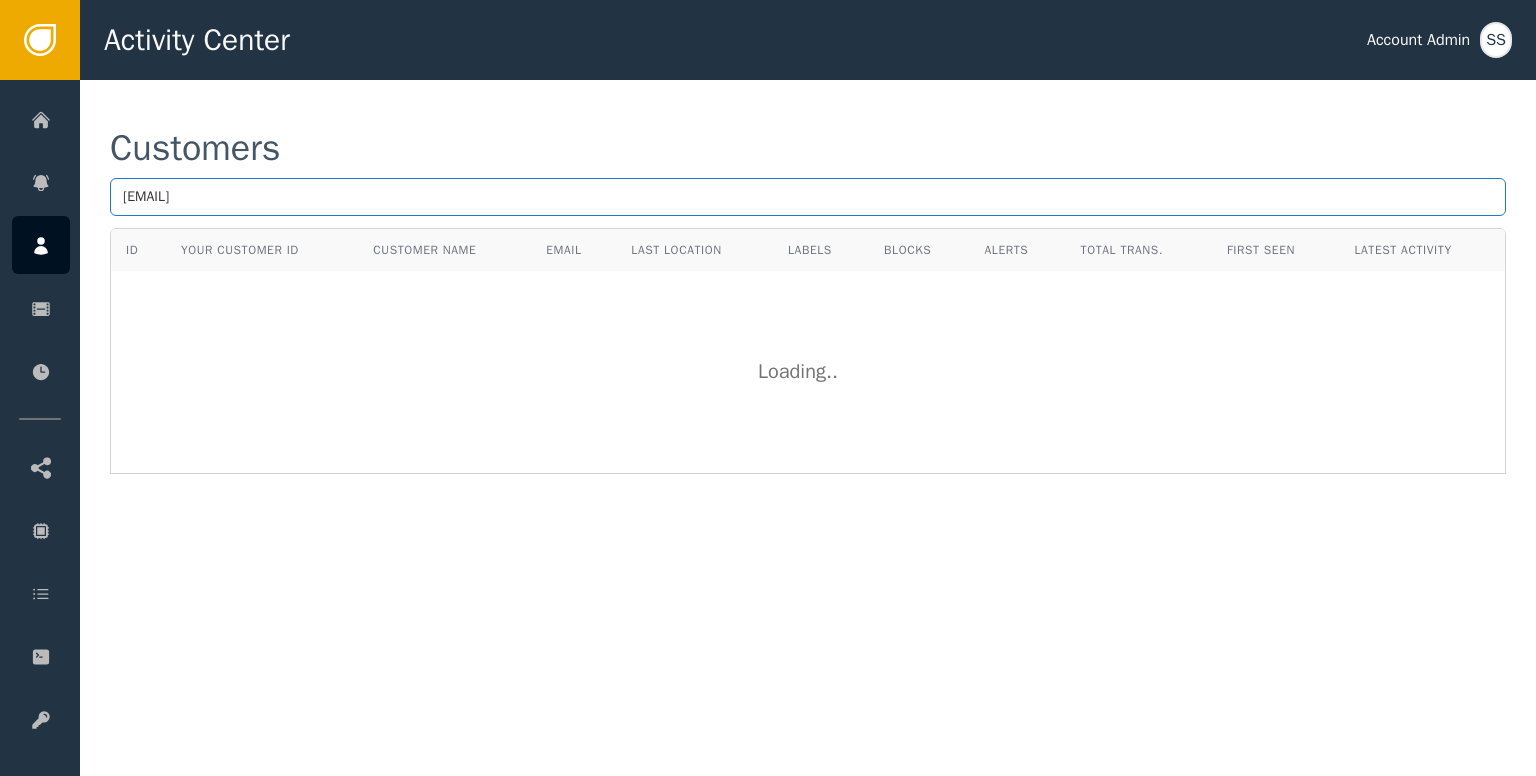 type on "[EMAIL]" 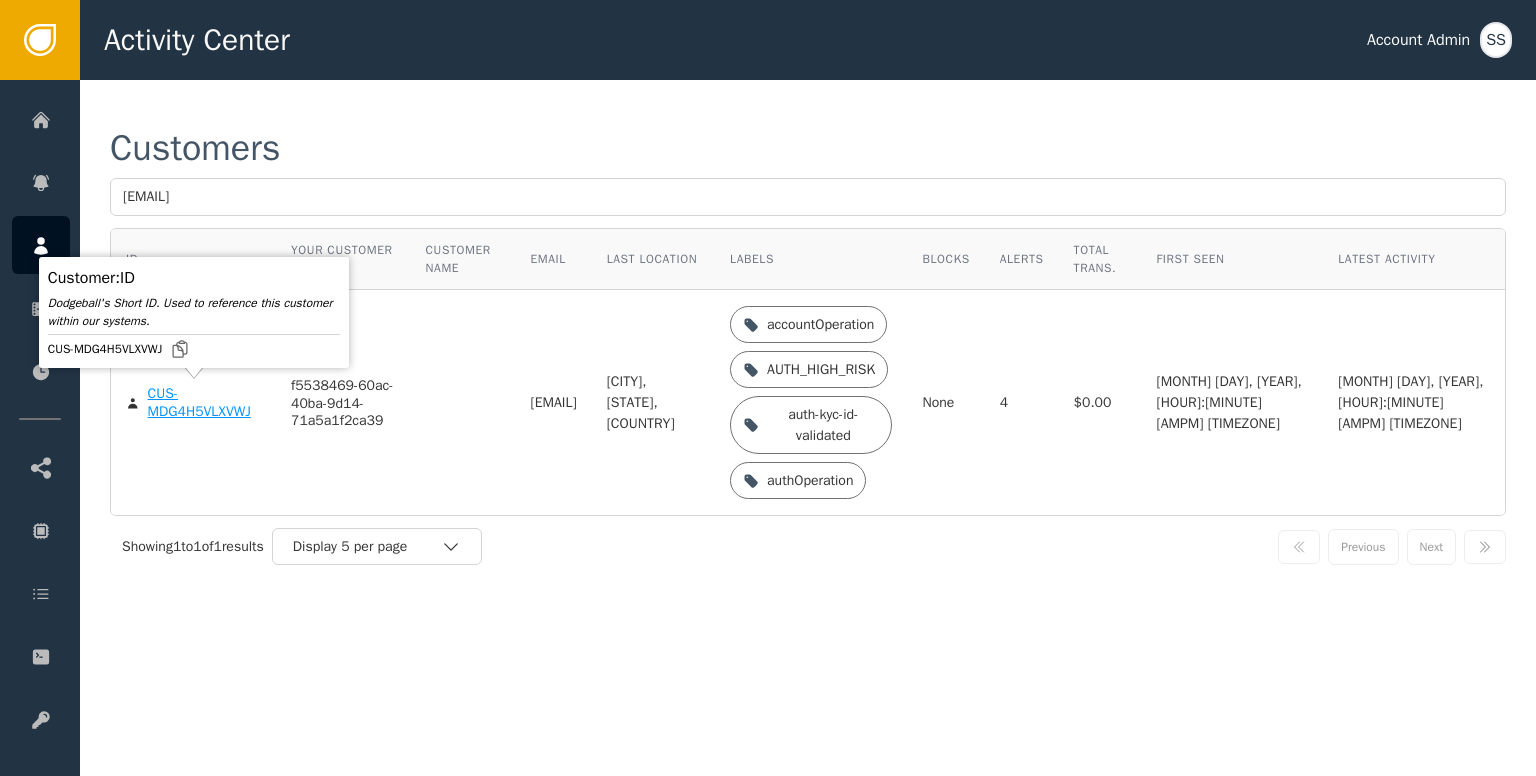 click on "CUS-MDG4H5VLXVWJ" at bounding box center [204, 402] 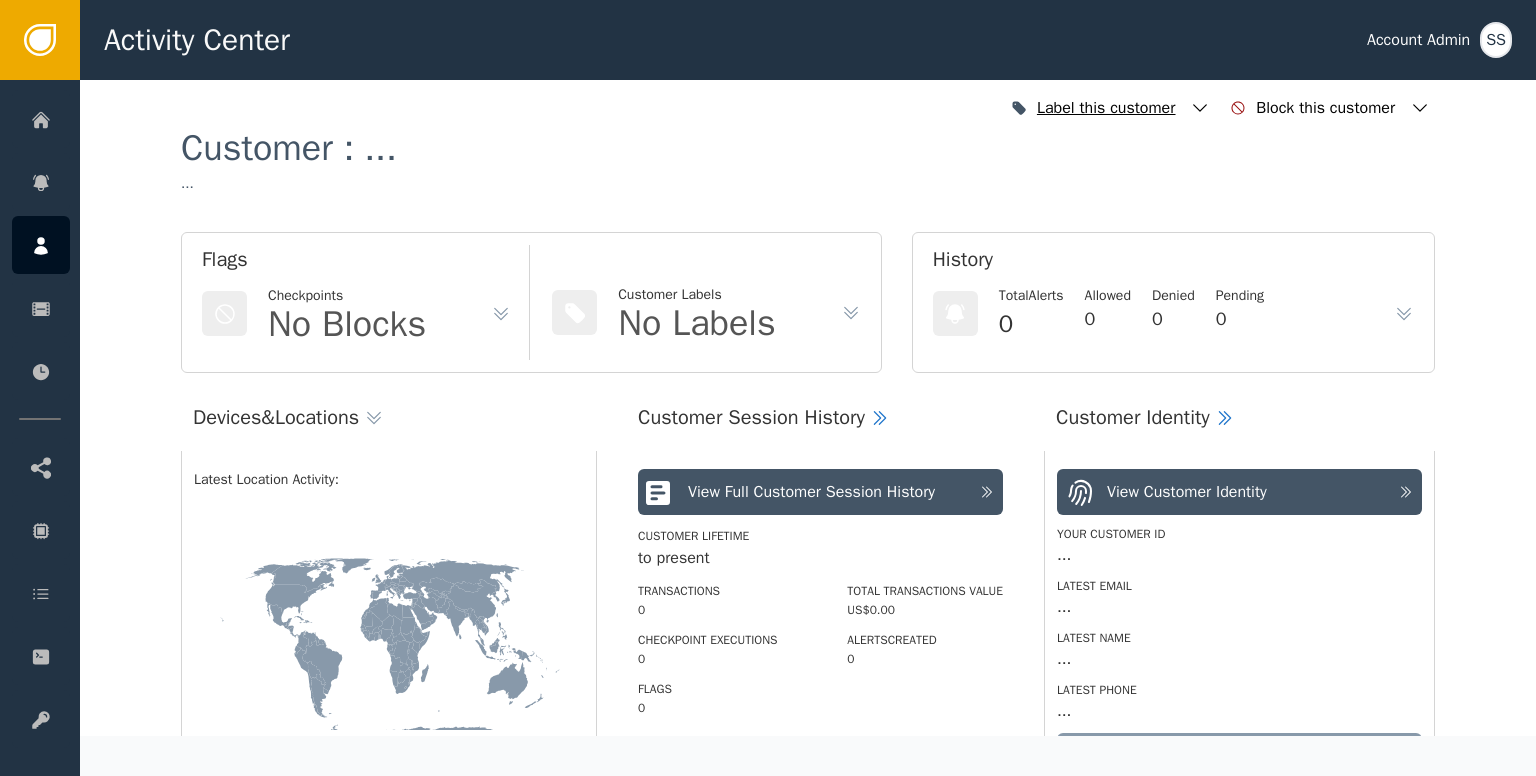 click on "Label this customer" at bounding box center (1108, 108) 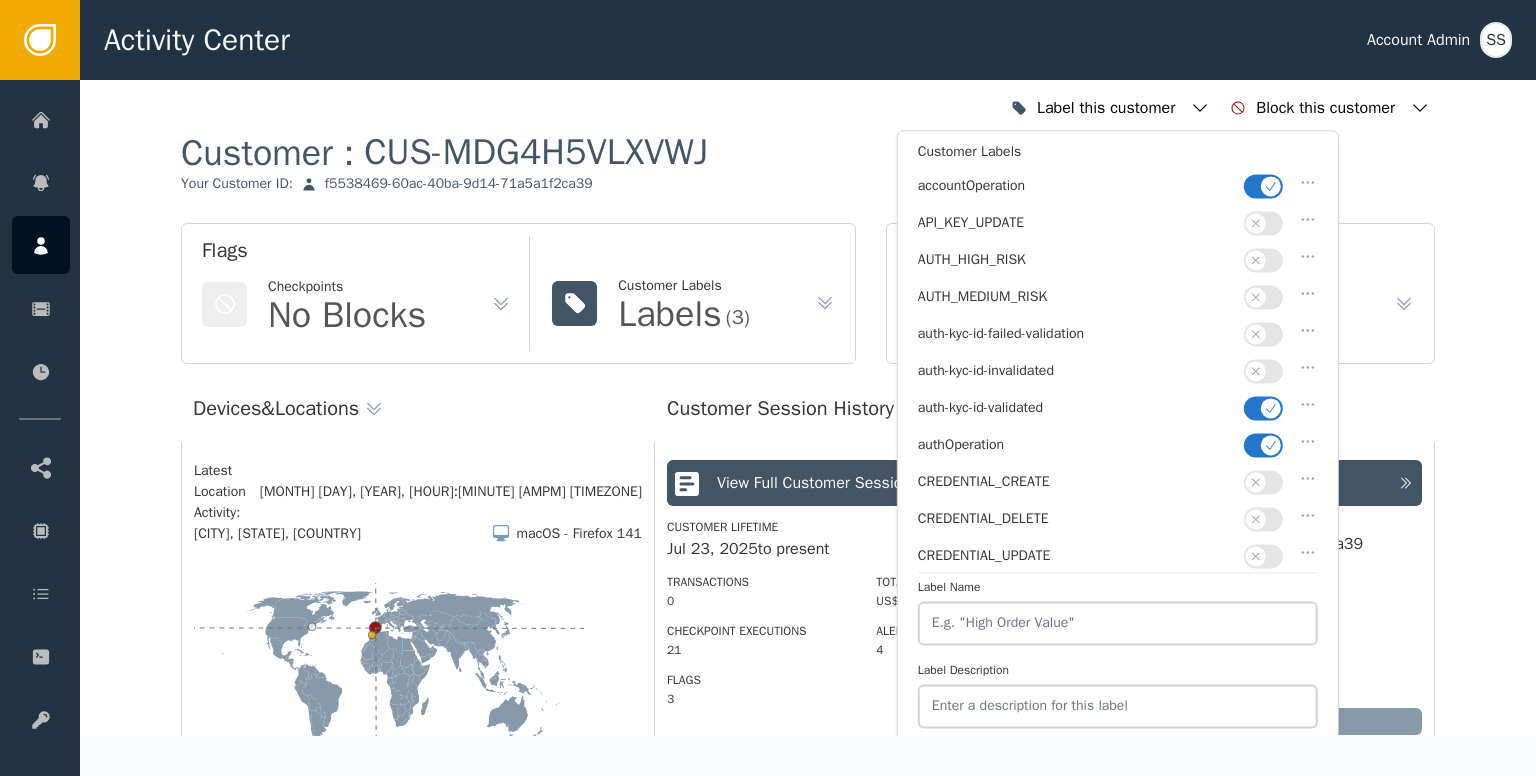 scroll, scrollTop: 500, scrollLeft: 0, axis: vertical 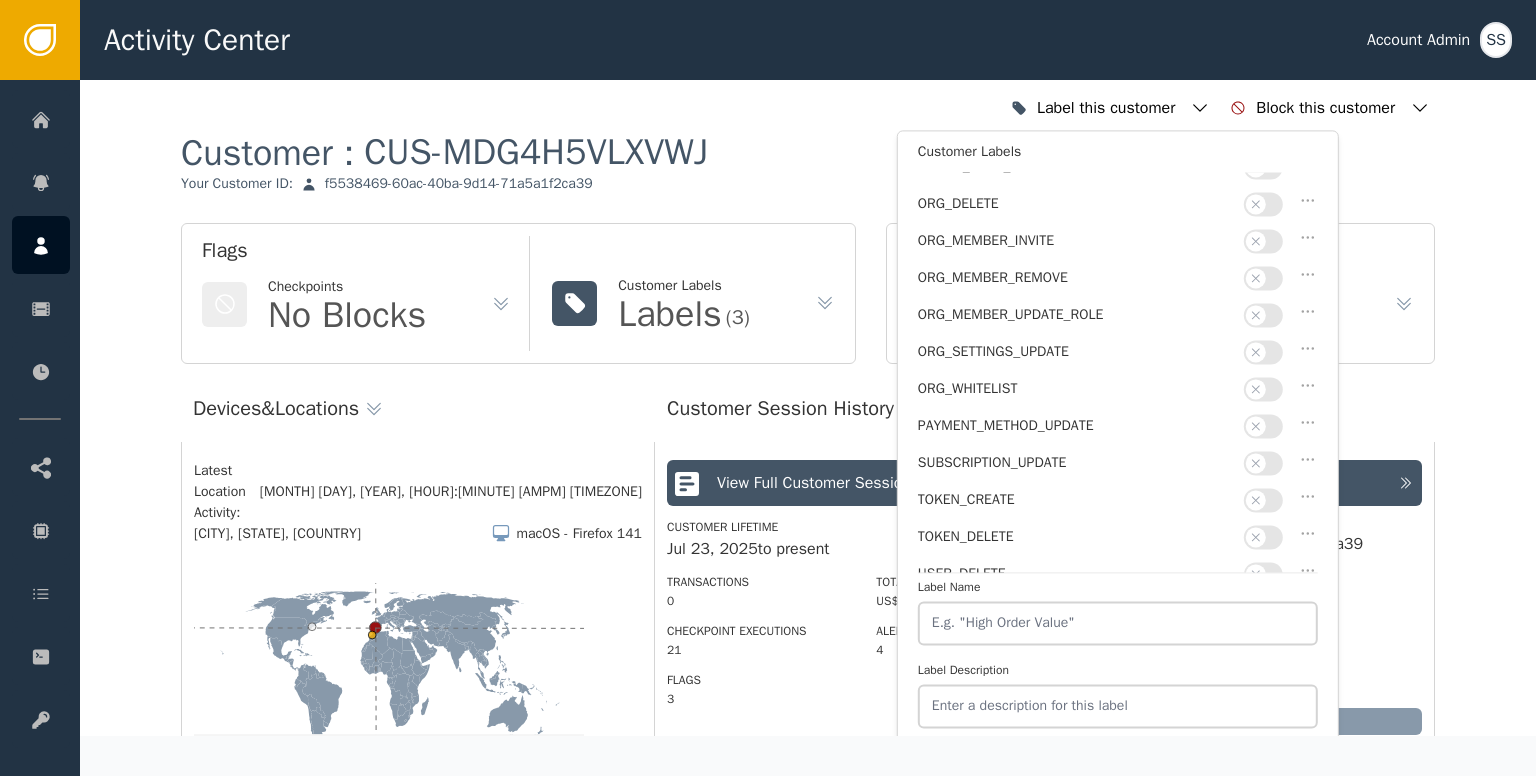type 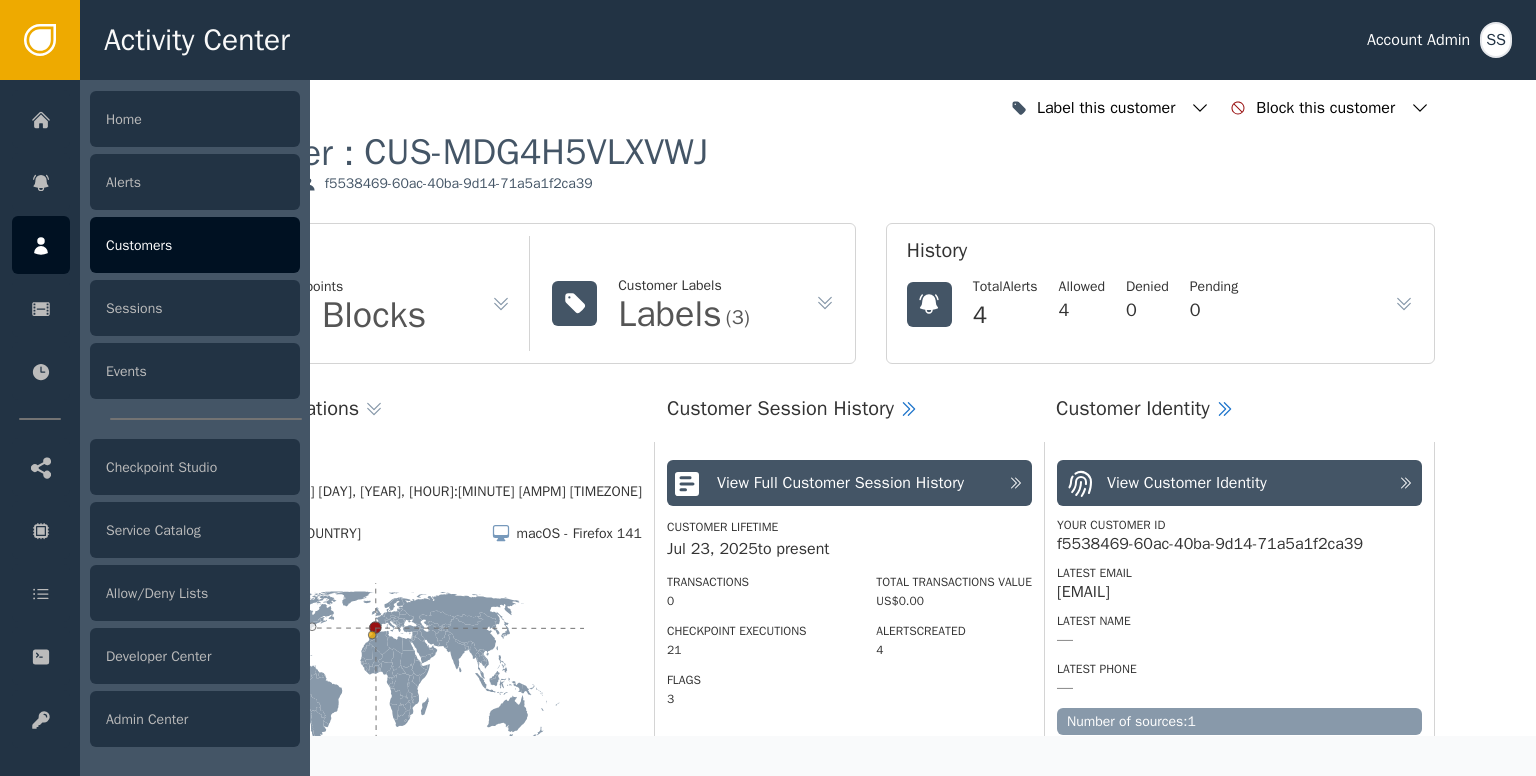click on "Customers" at bounding box center [195, 245] 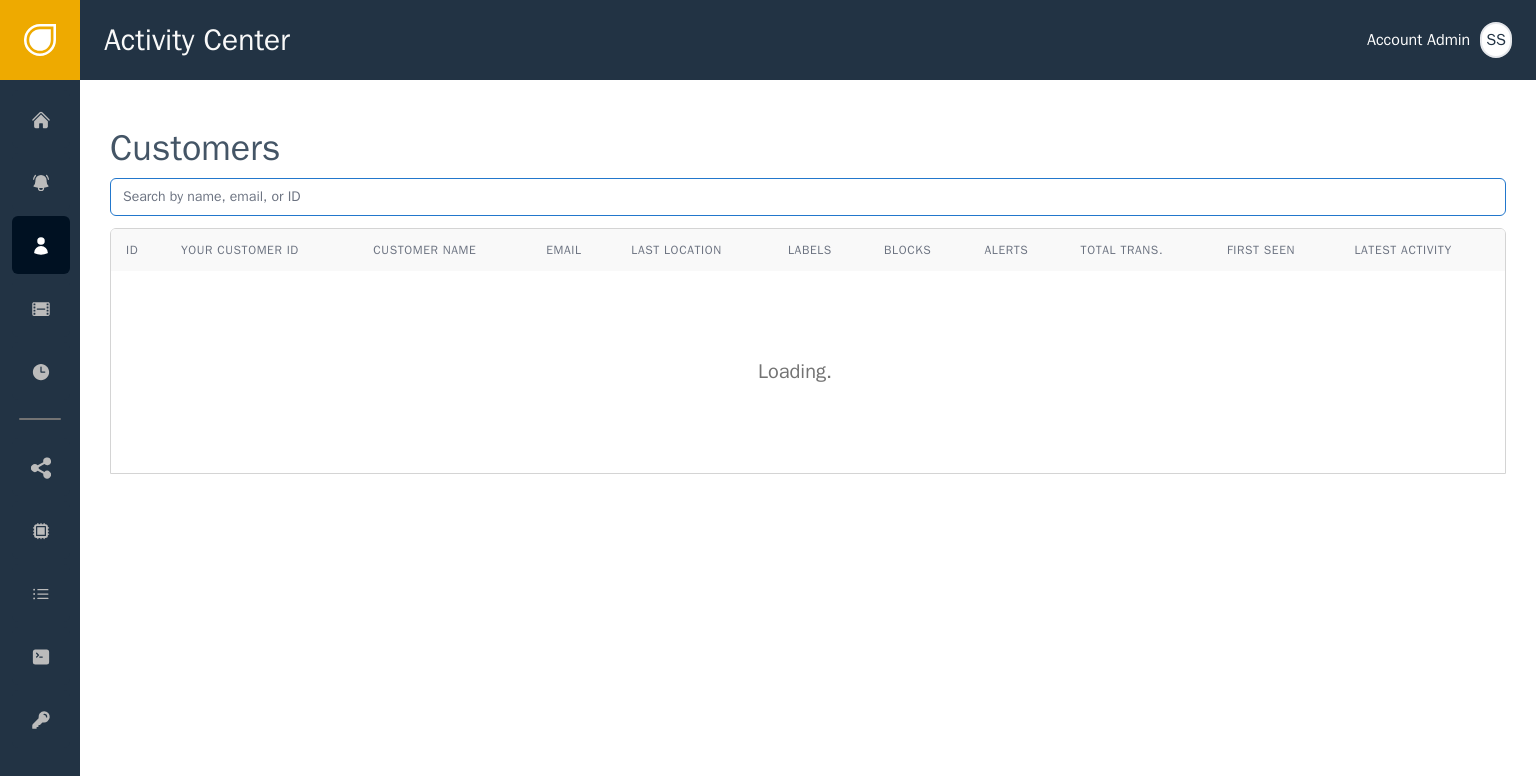 click at bounding box center [808, 197] 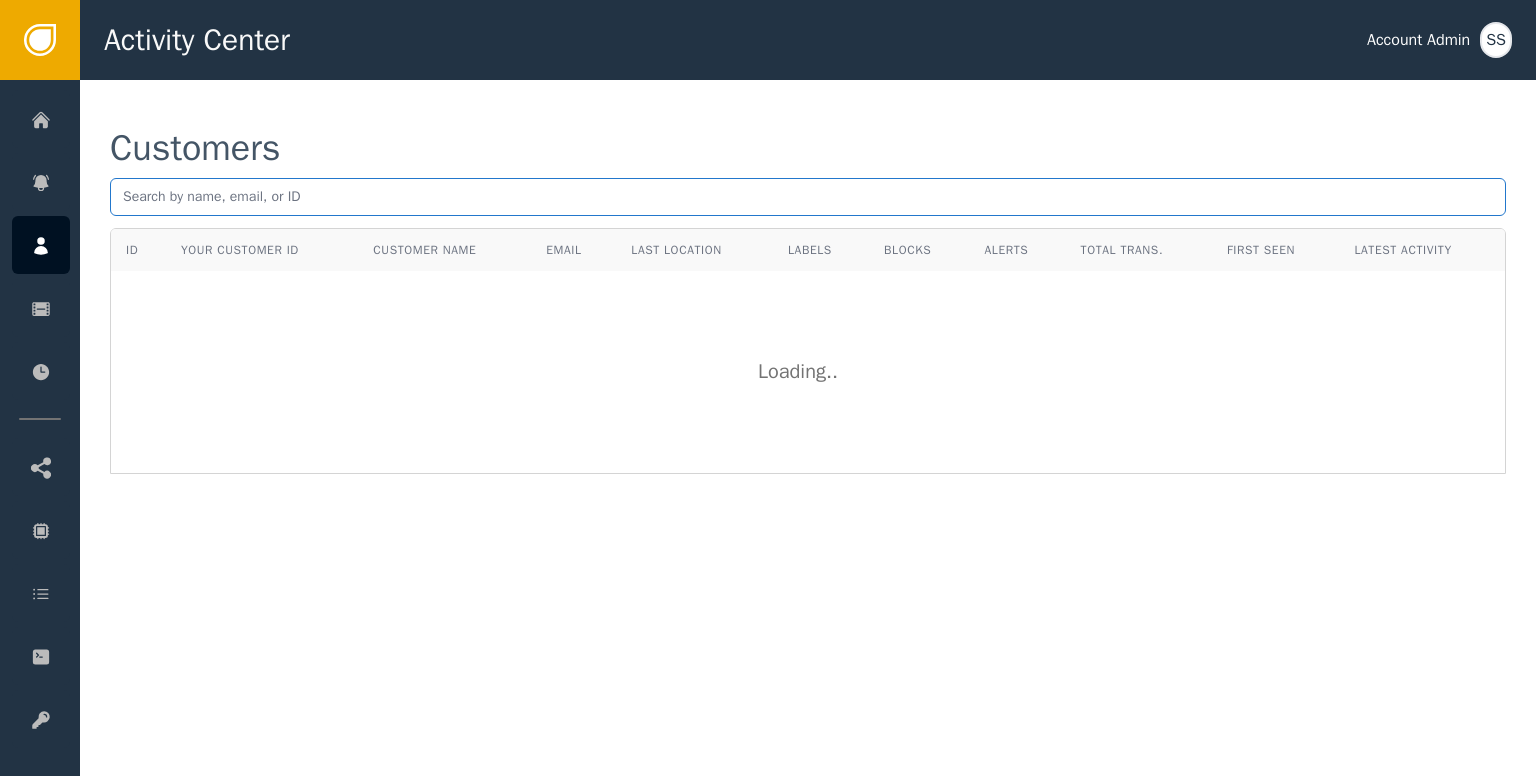 paste on "[EMAIL]" 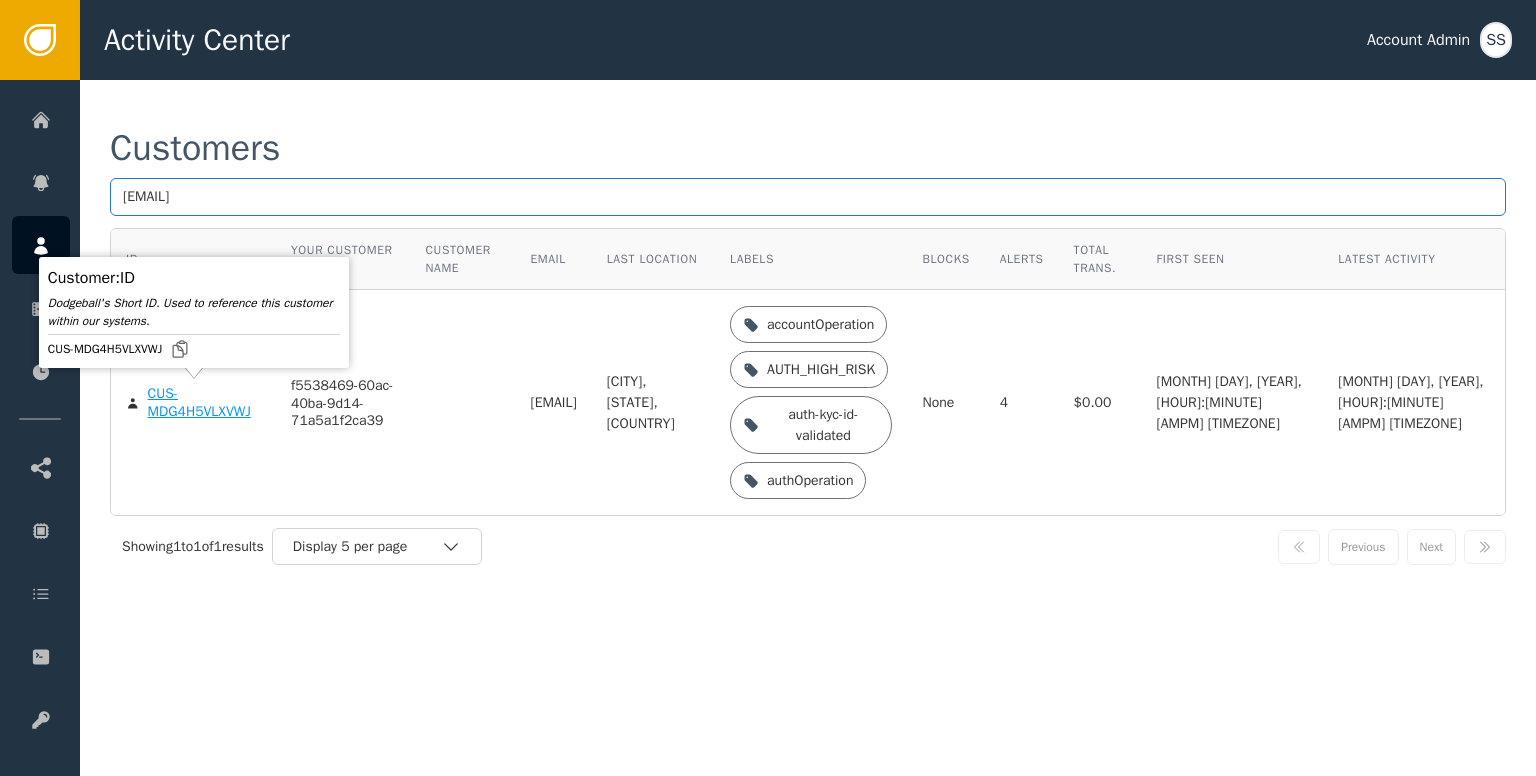 type on "[EMAIL]" 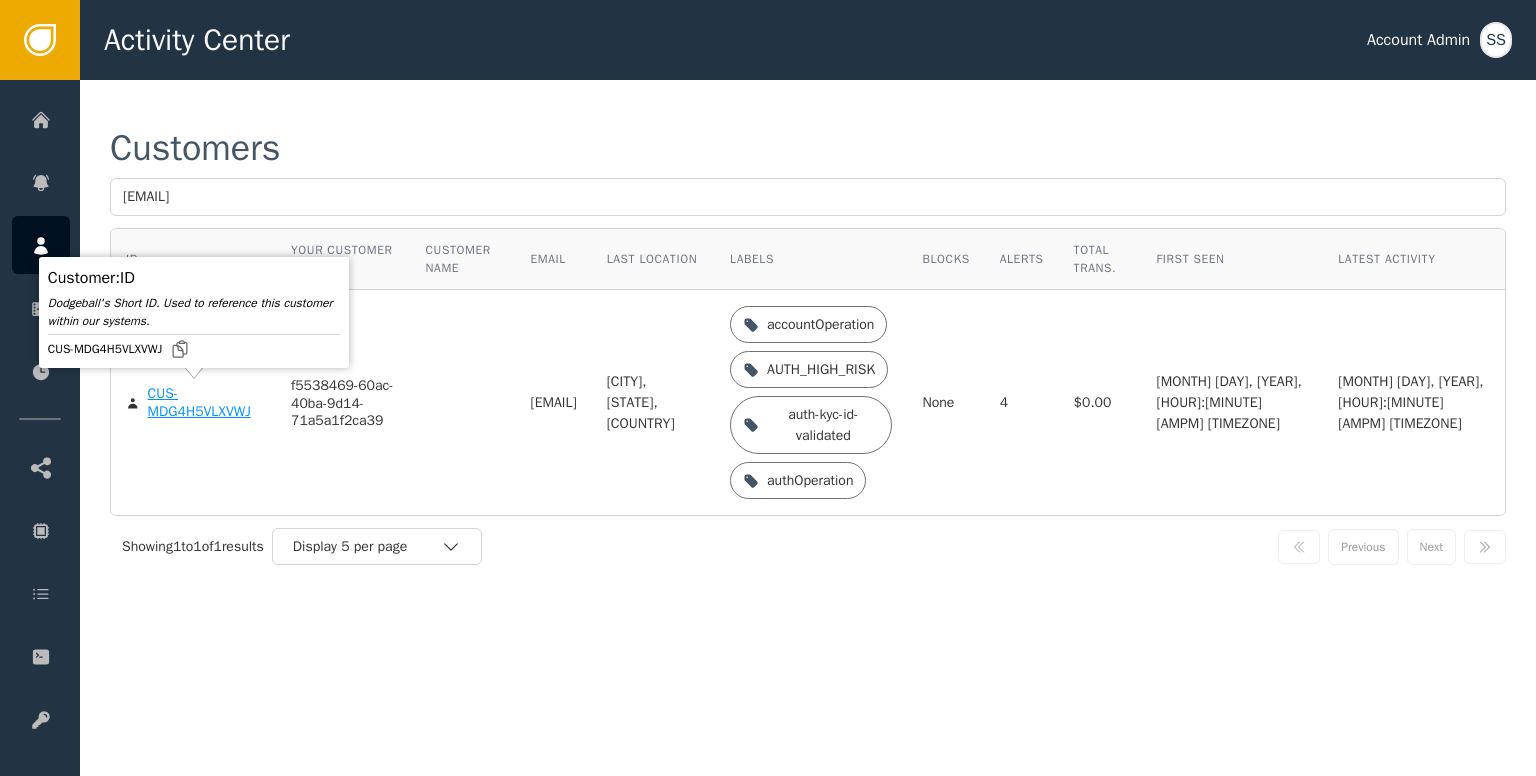 click on "CUS-MDG4H5VLXVWJ" at bounding box center (204, 402) 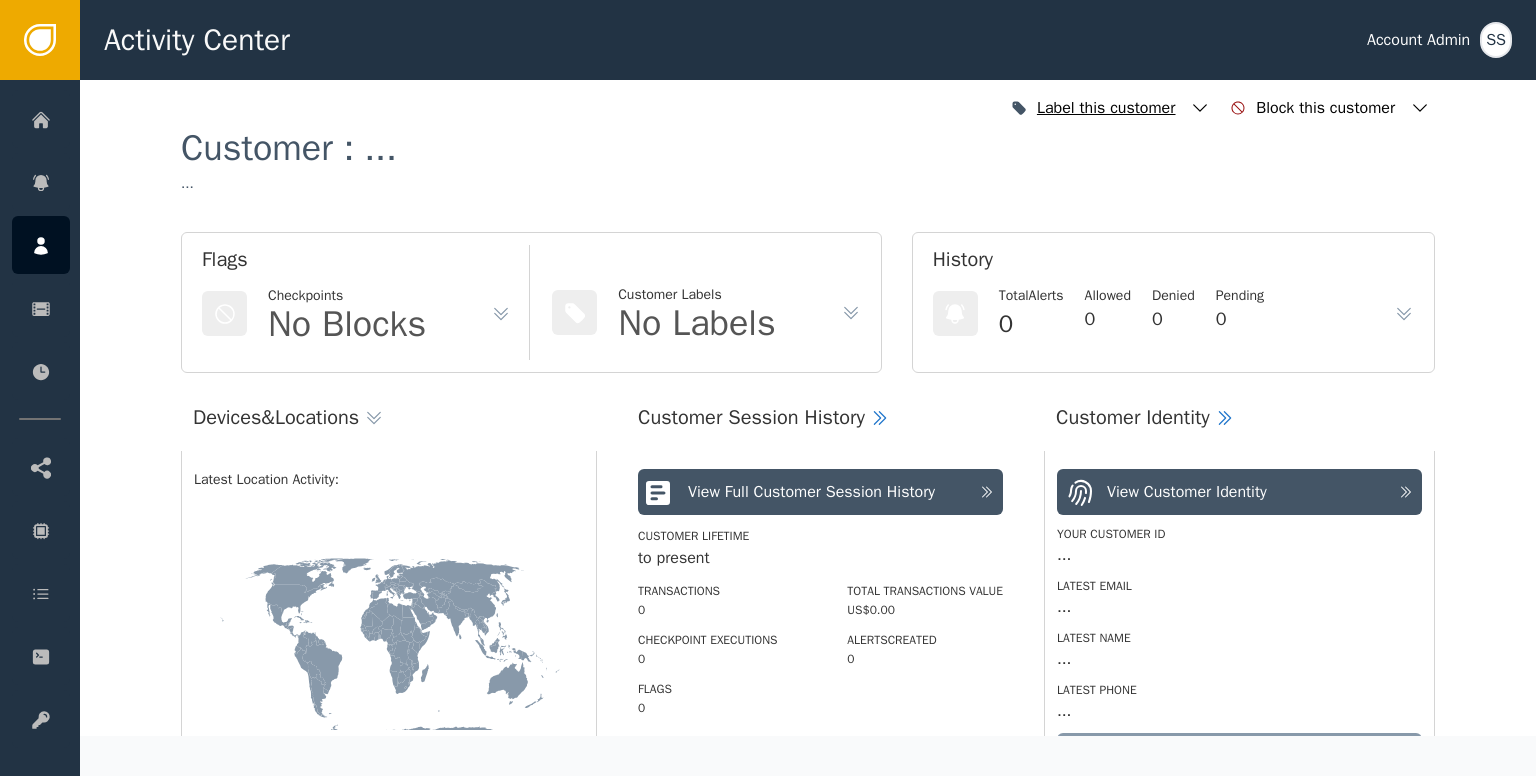 click on "Label this customer" at bounding box center (1110, 108) 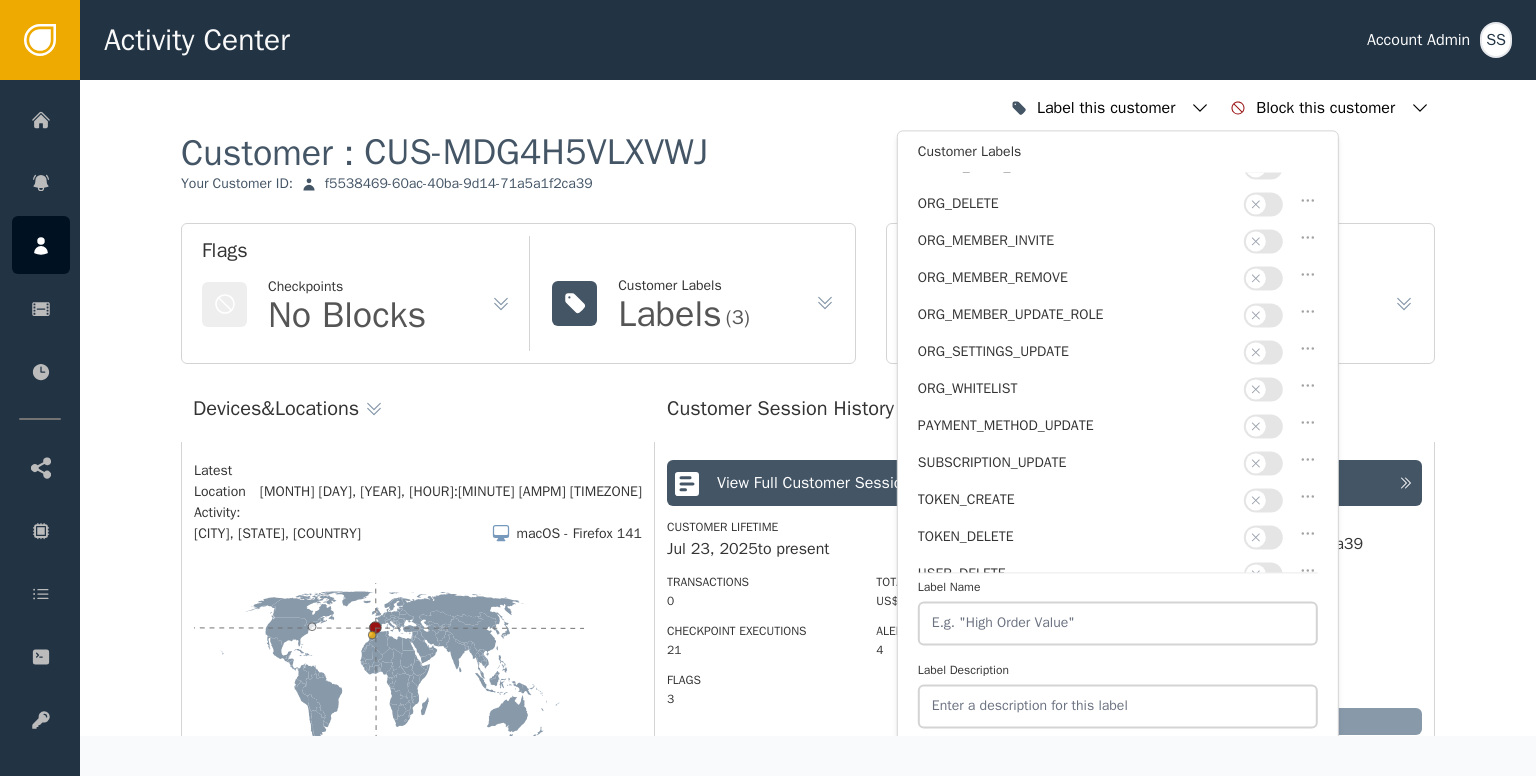 scroll, scrollTop: 0, scrollLeft: 0, axis: both 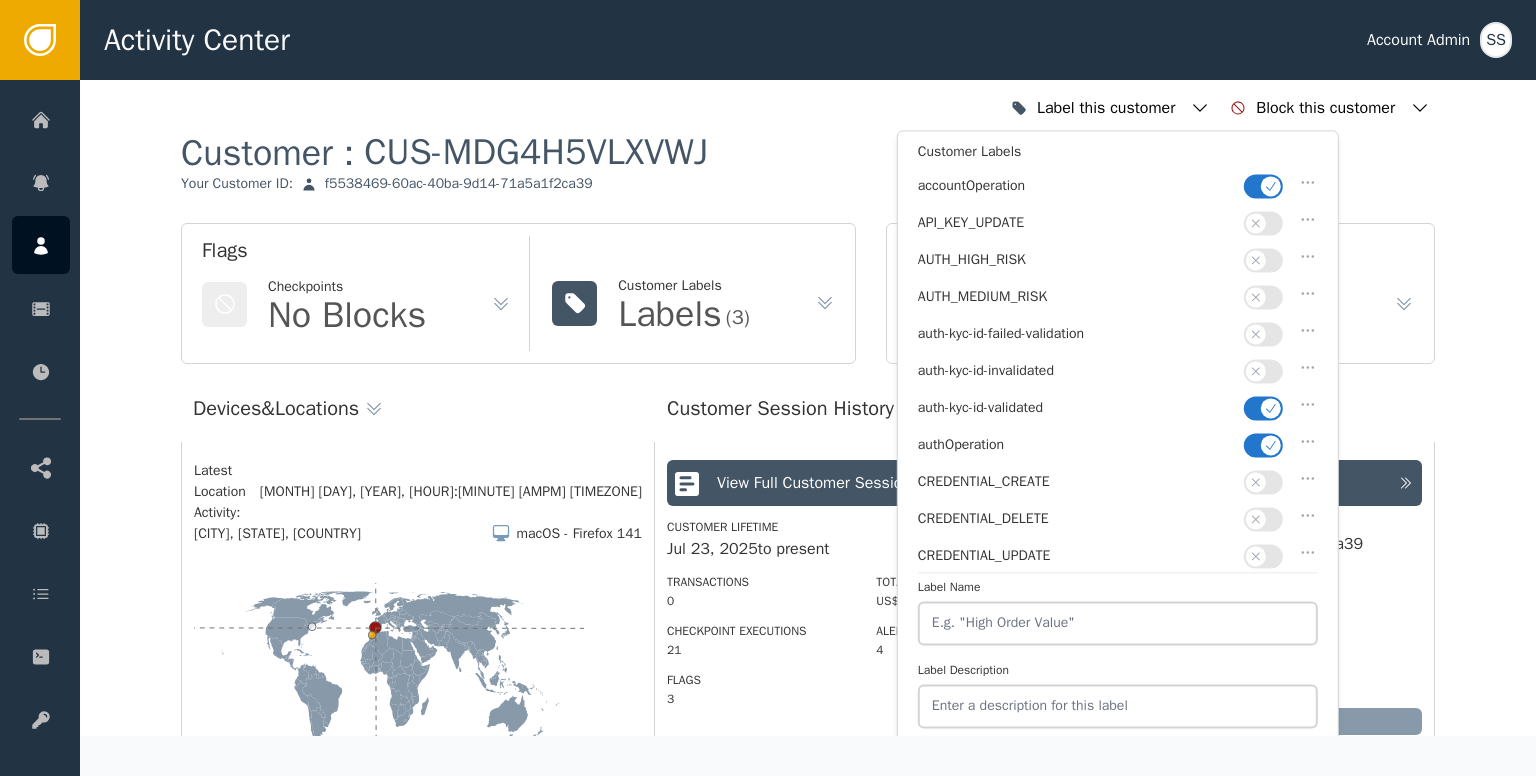 click 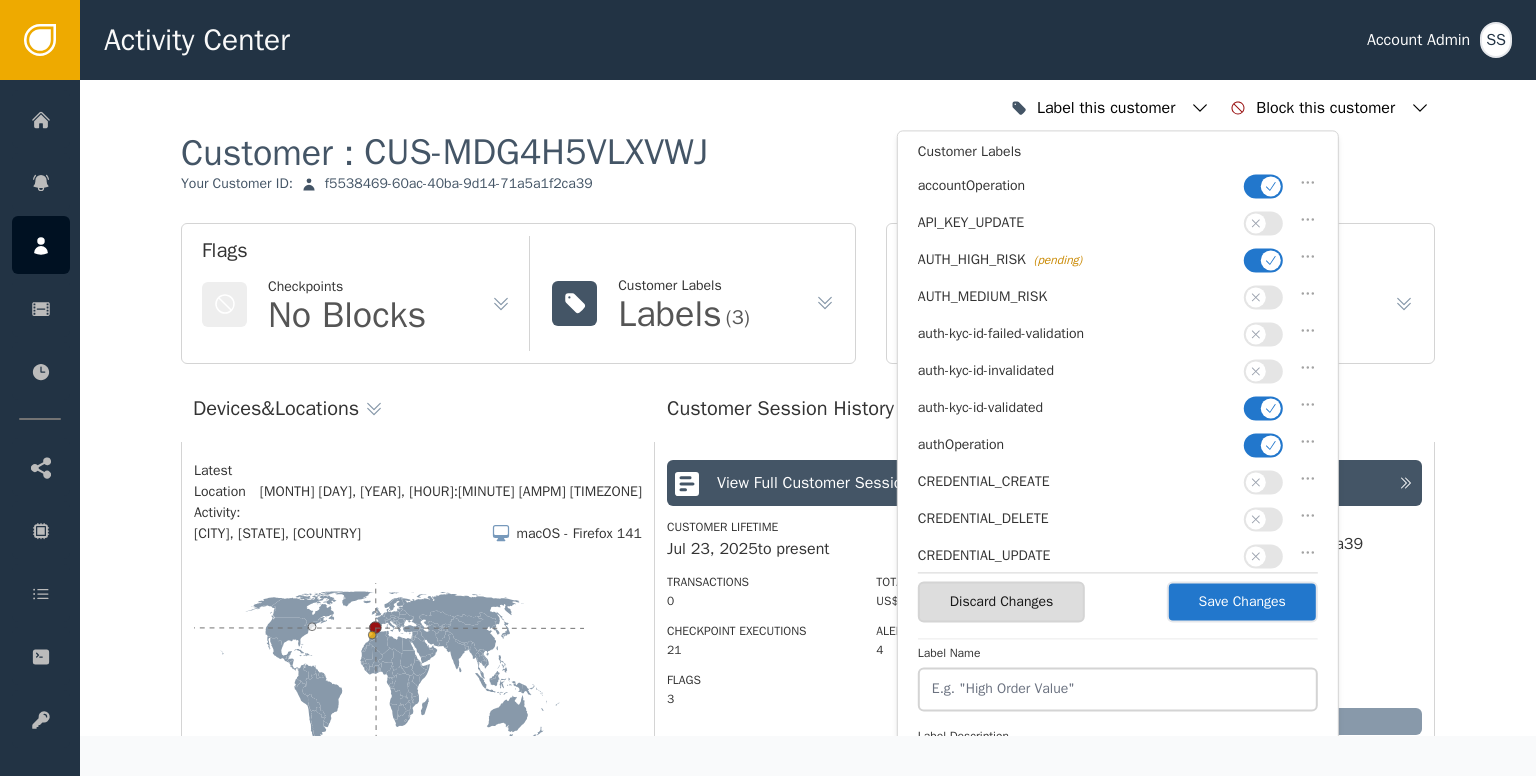 click at bounding box center [1263, 260] 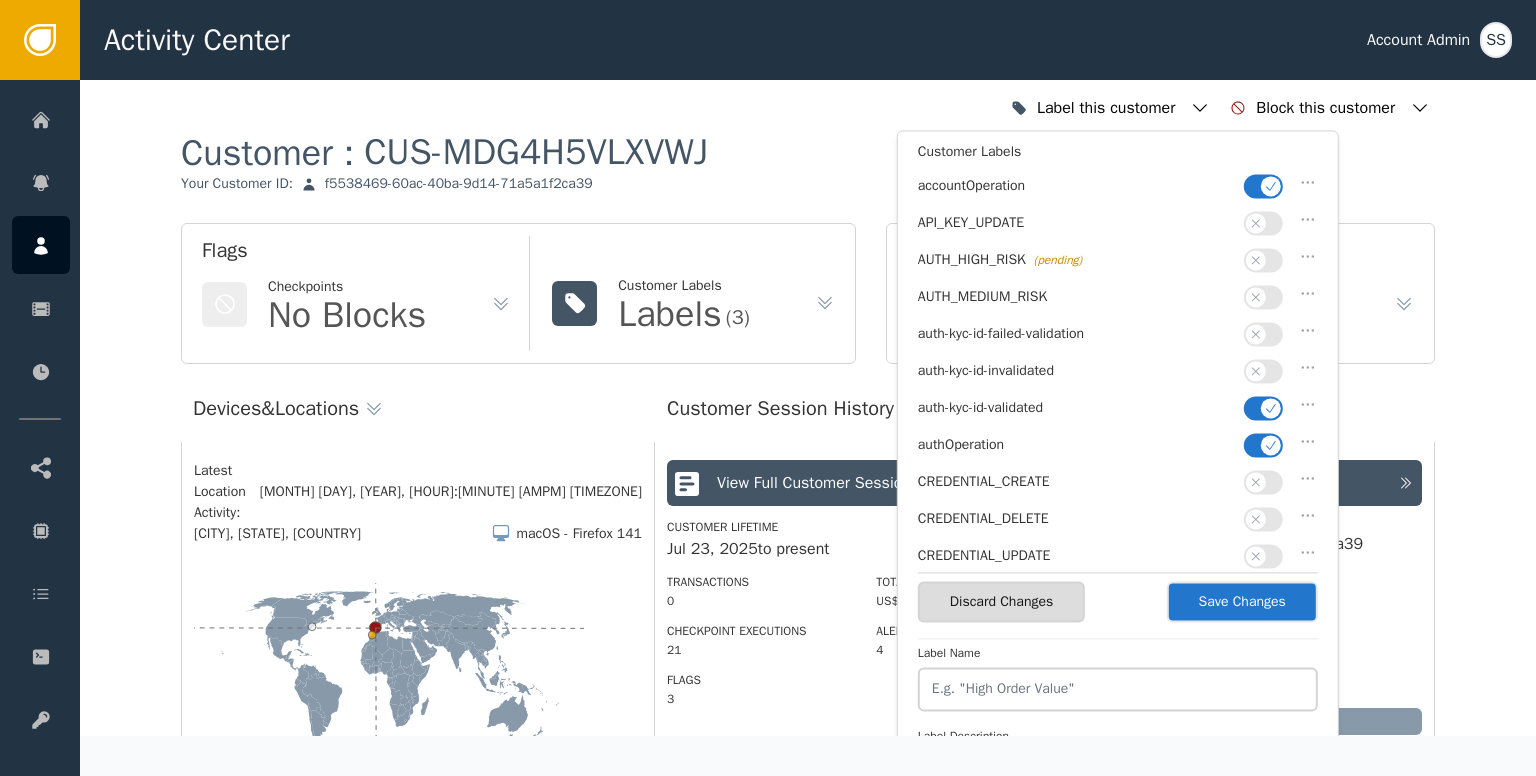 click on "Save Changes" at bounding box center (1242, 601) 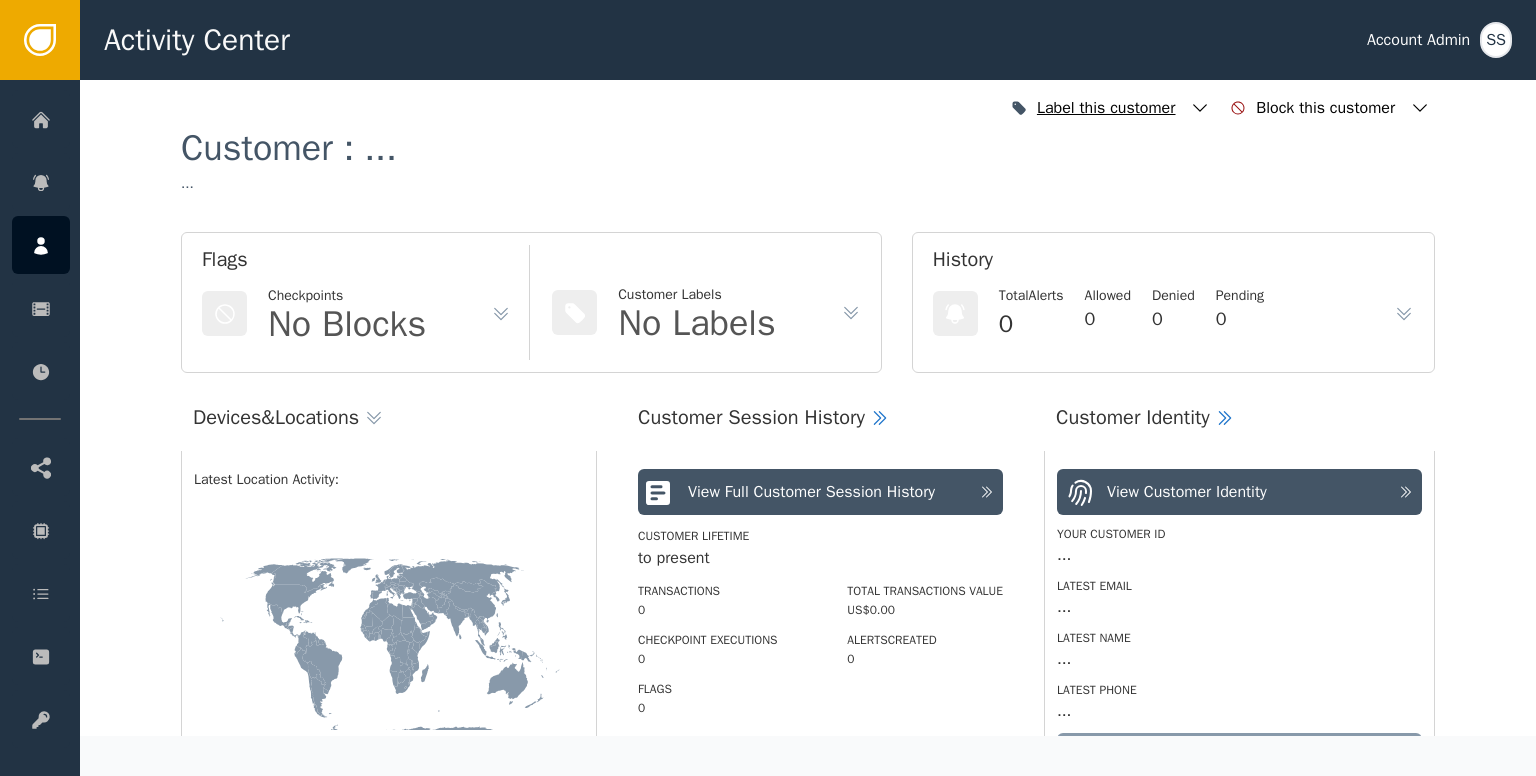click 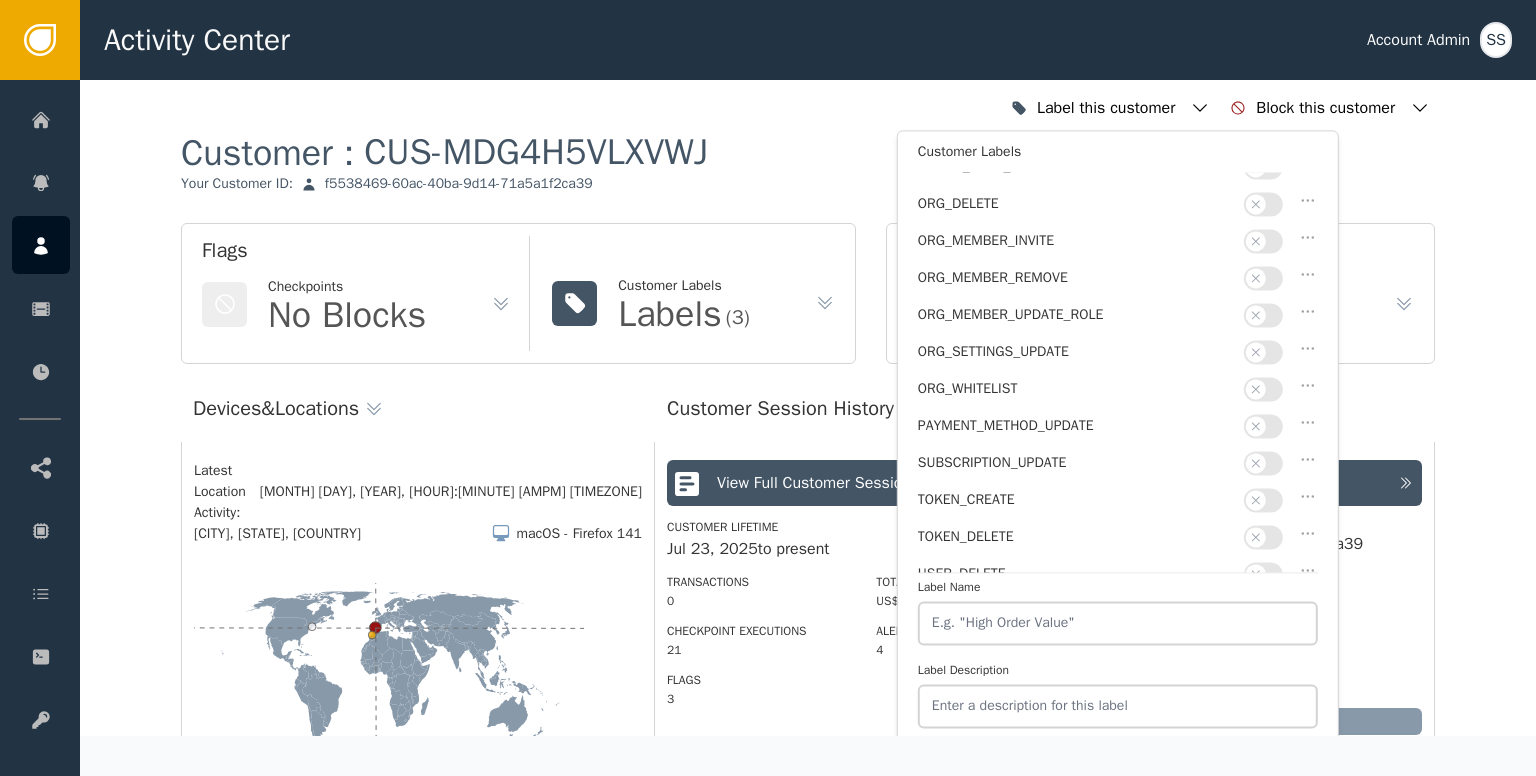 scroll, scrollTop: 0, scrollLeft: 0, axis: both 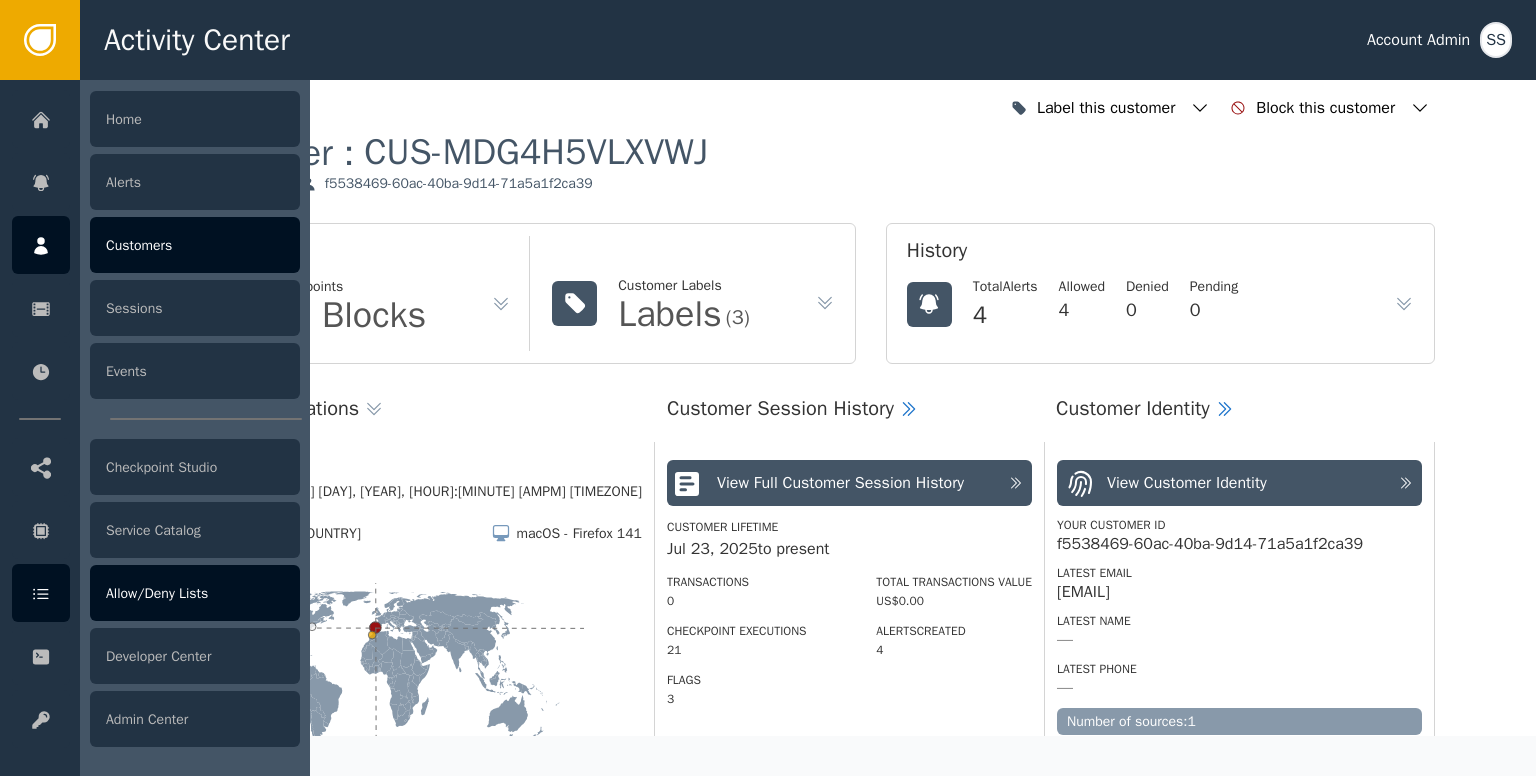 click on "Allow/Deny Lists" at bounding box center [195, 593] 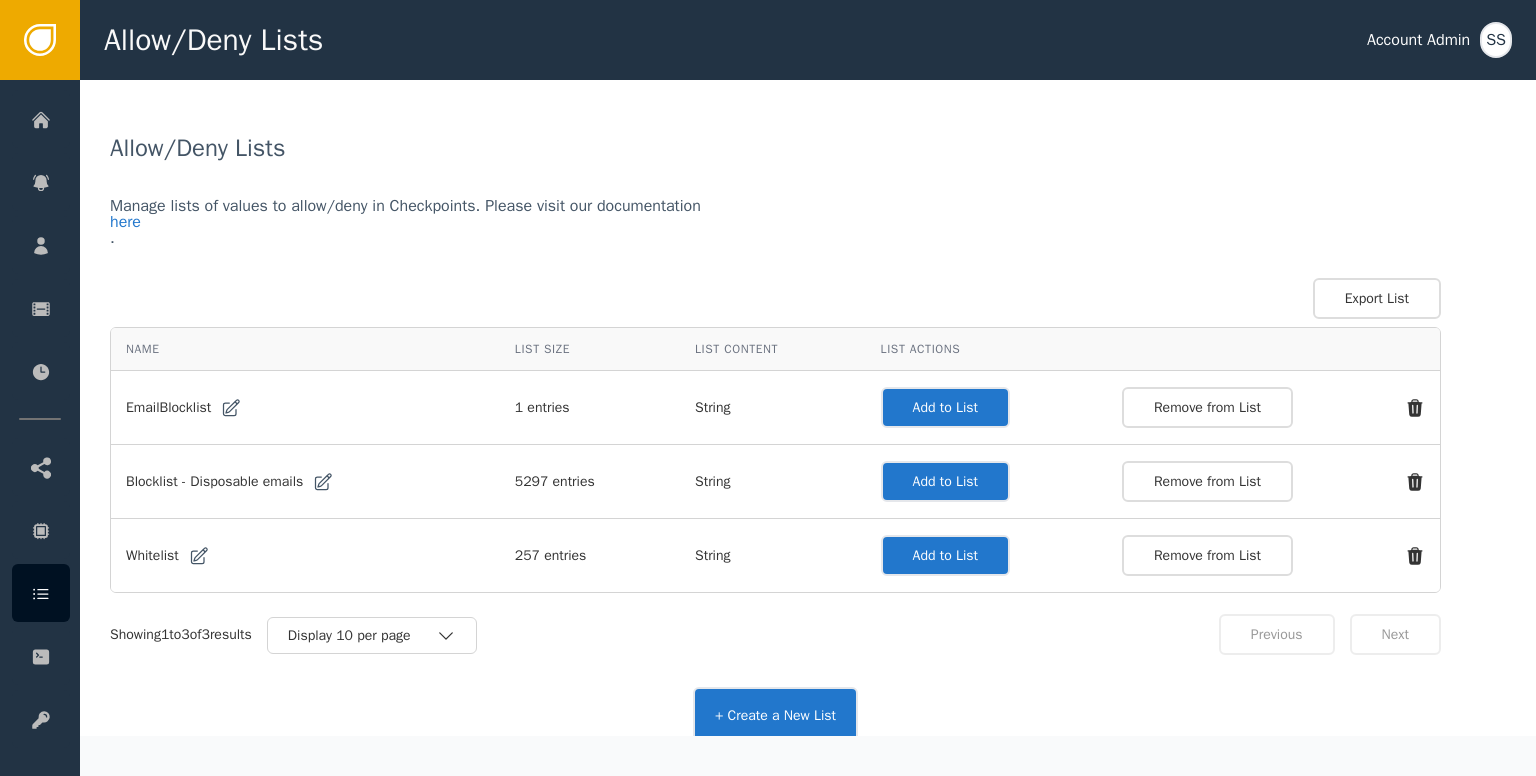click on "Add to List" at bounding box center (945, 555) 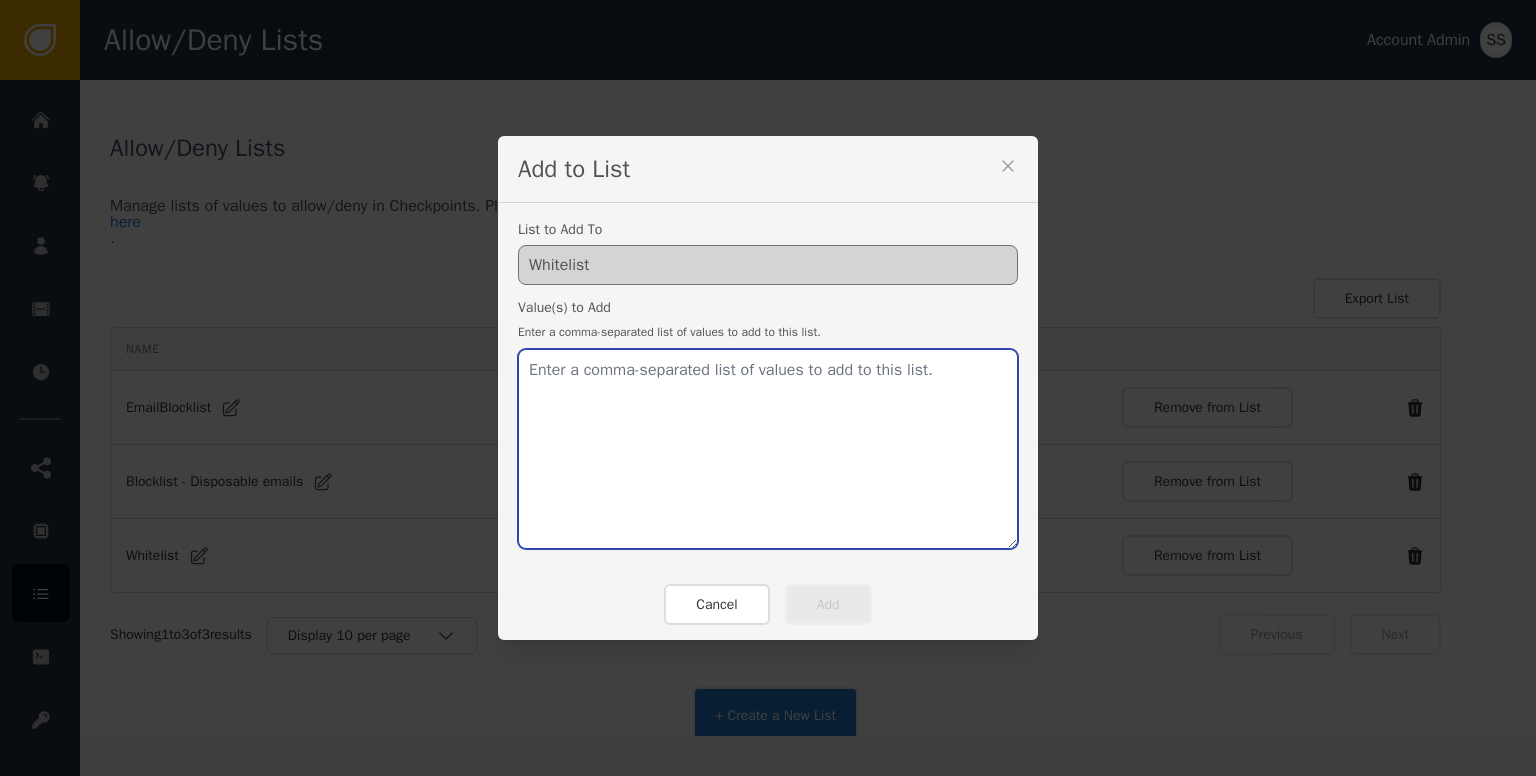 click at bounding box center [768, 449] 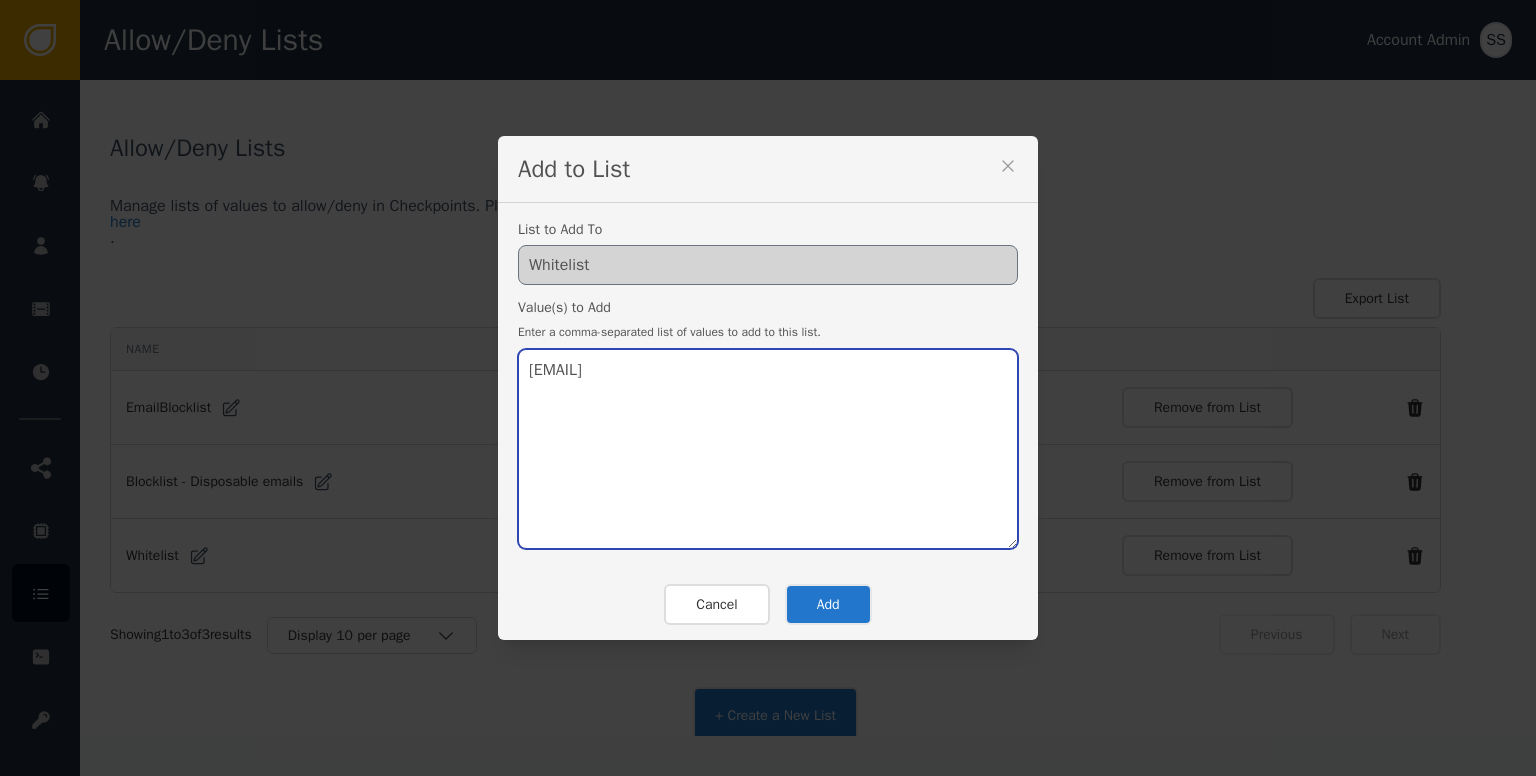 type on "[EMAIL]" 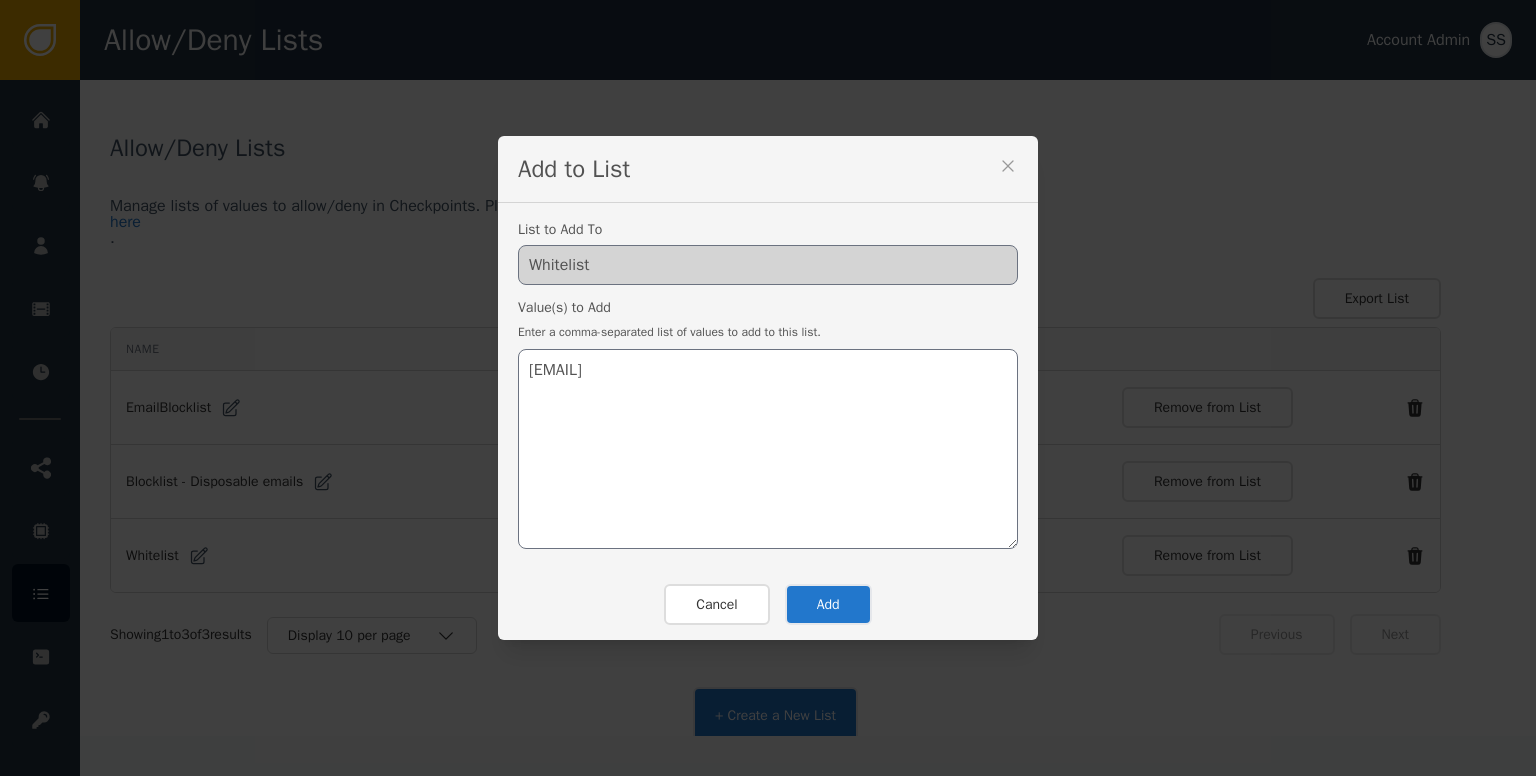 click on "Add" at bounding box center [828, 604] 